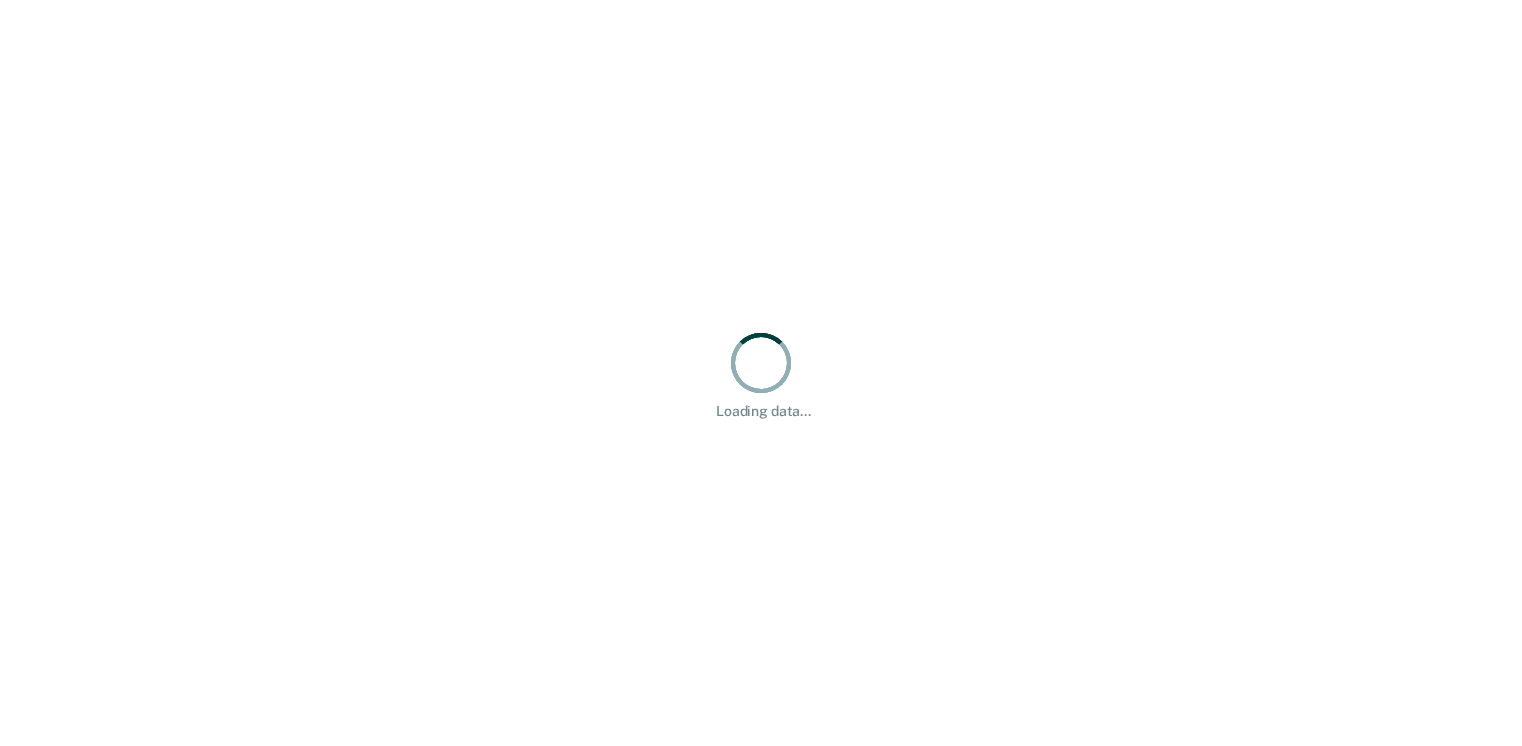scroll, scrollTop: 0, scrollLeft: 0, axis: both 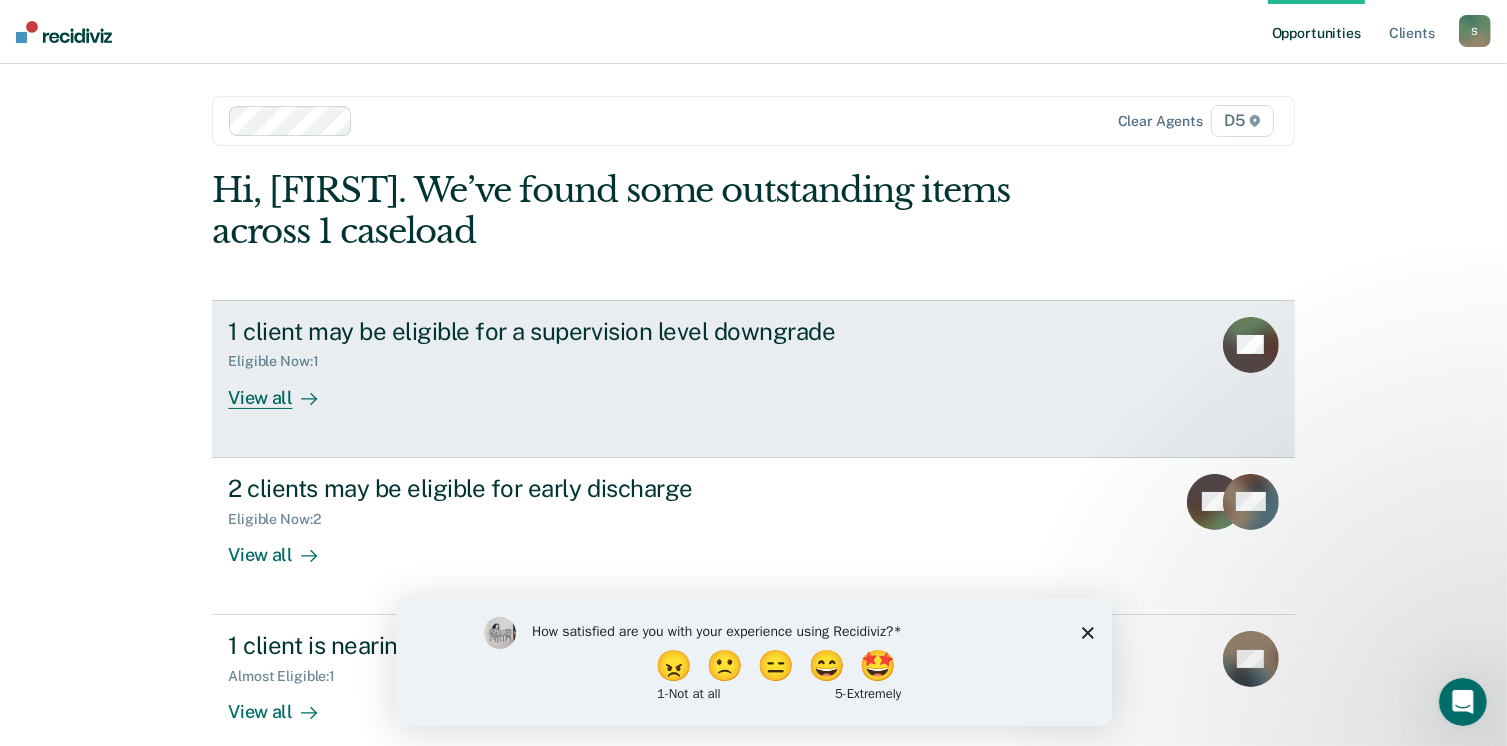 click on "View all" at bounding box center [284, 389] 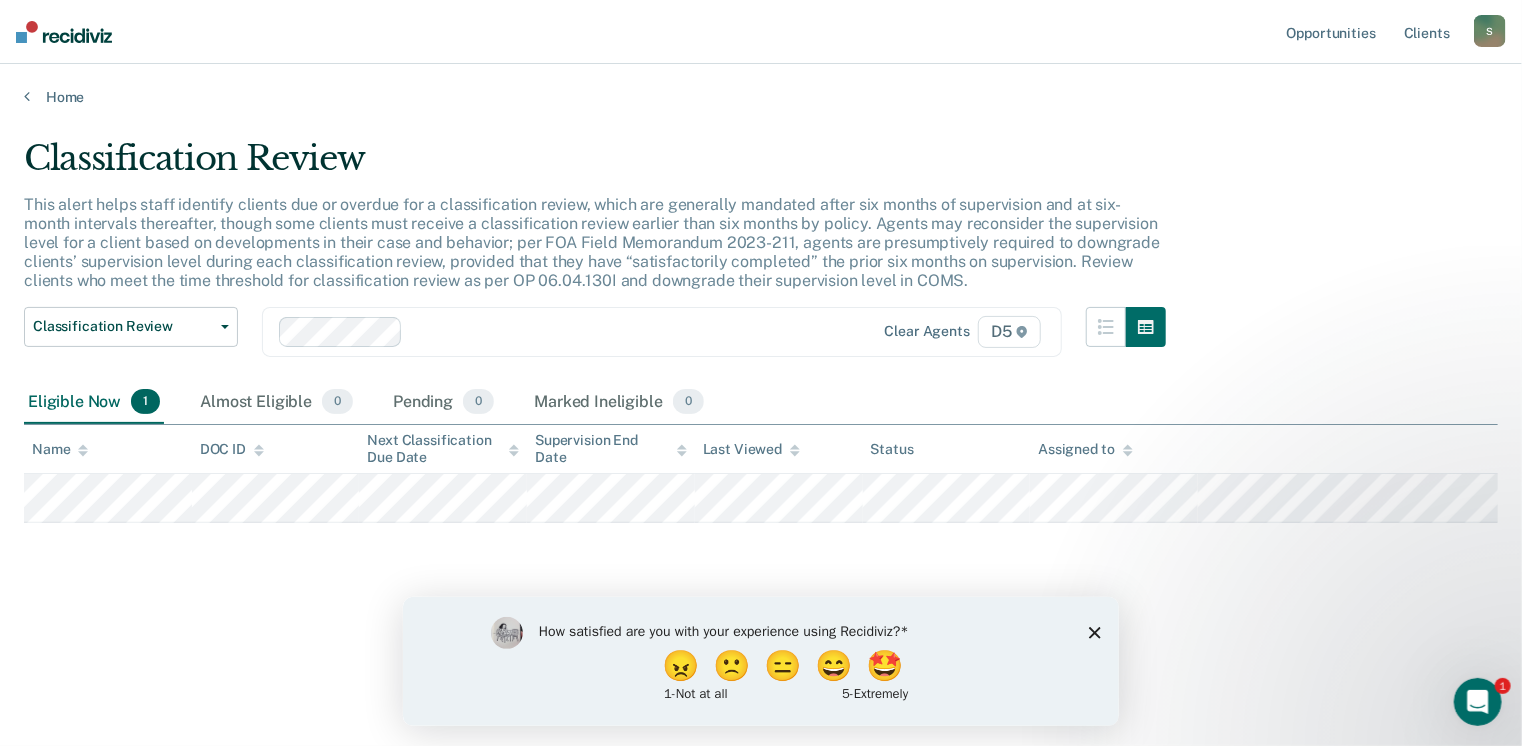click 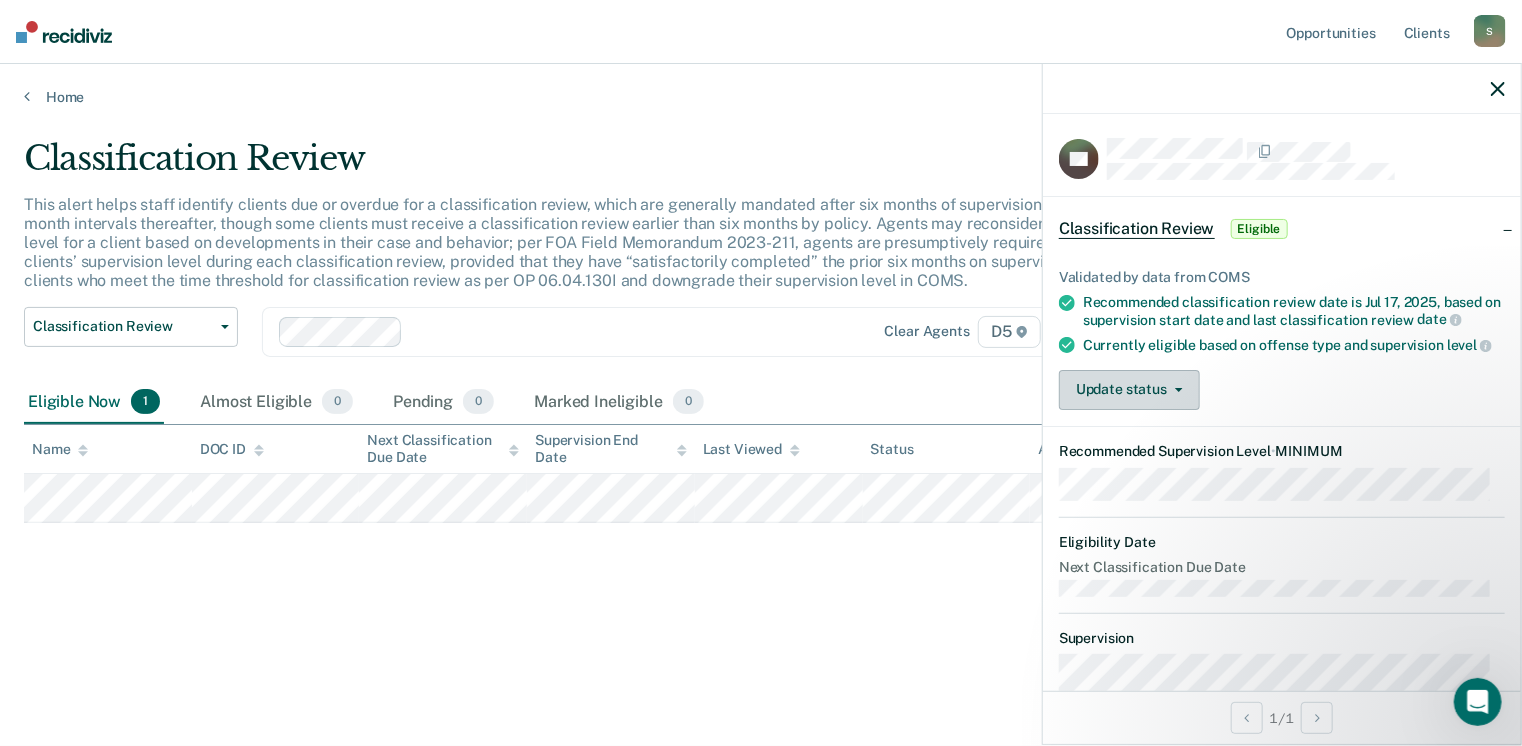 click on "Update status" at bounding box center (1129, 390) 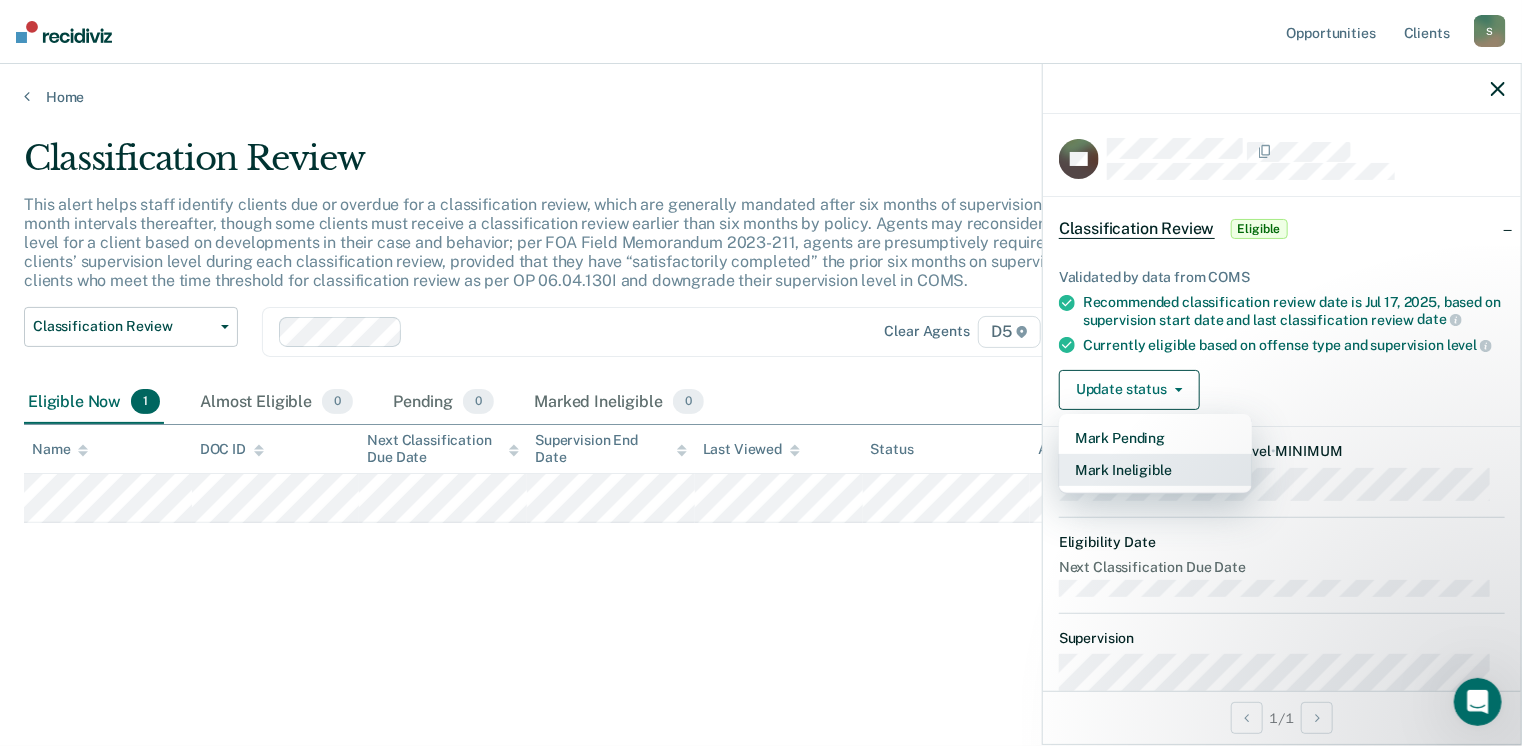 click on "Mark Ineligible" at bounding box center [1155, 470] 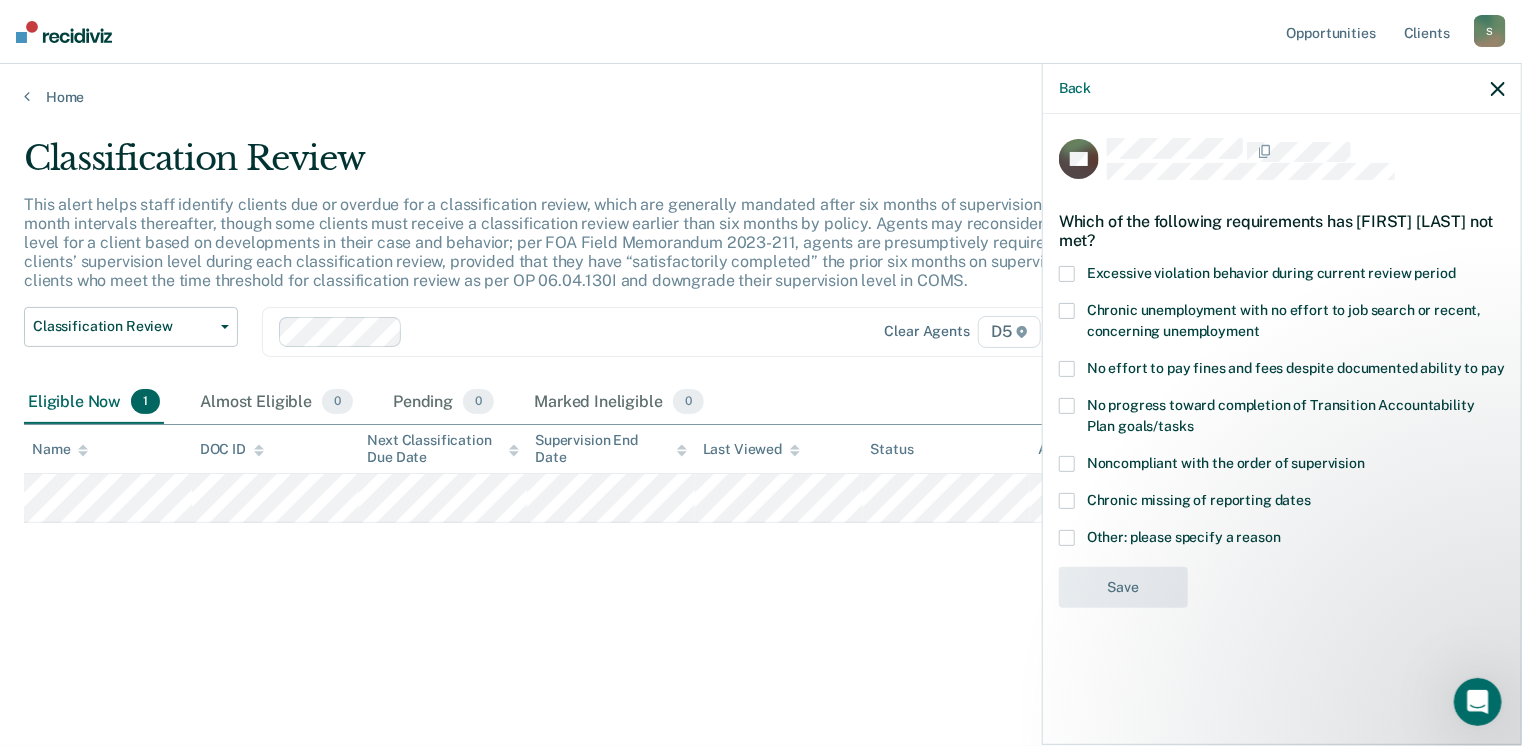 click at bounding box center (1067, 538) 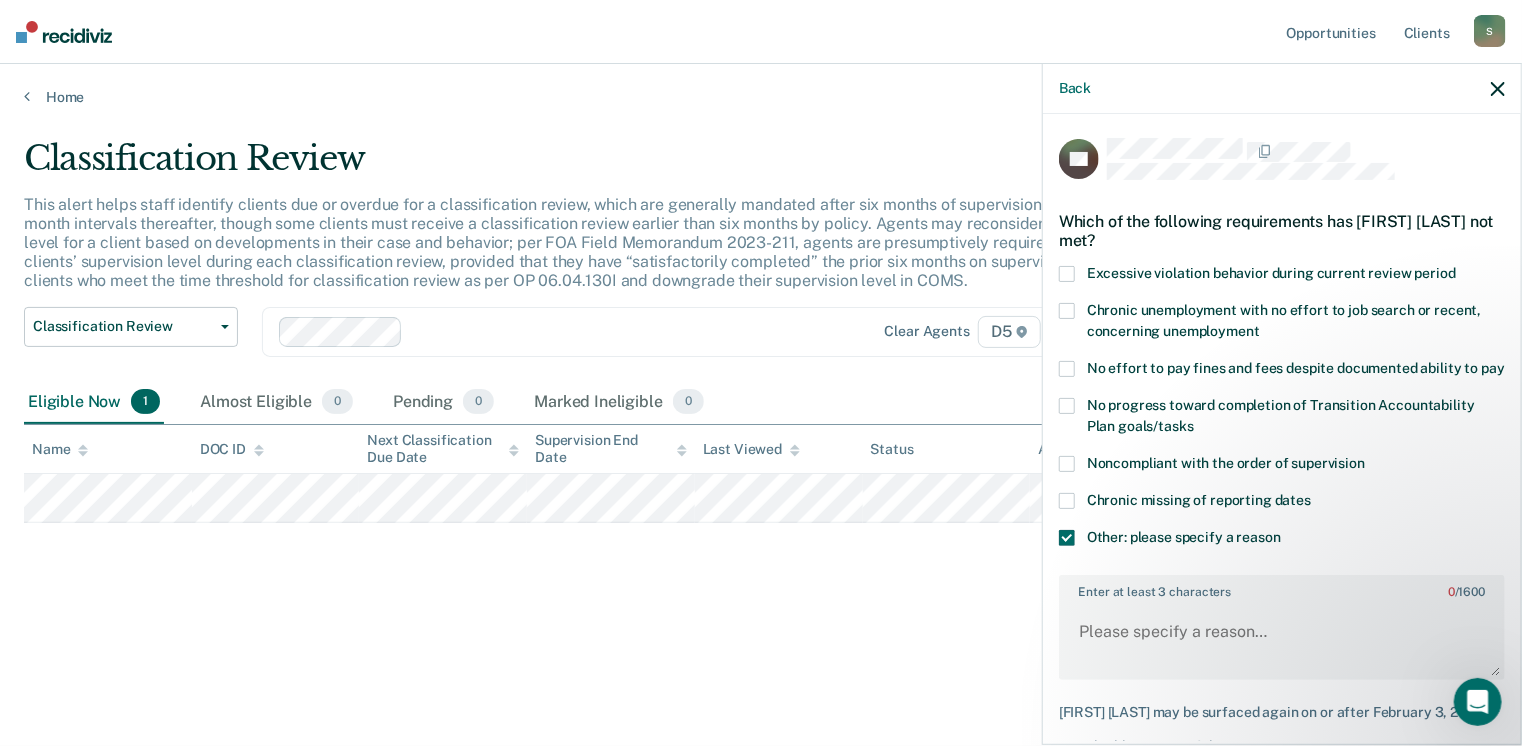 click on "Enter at least 3 characters 0  /  1600" at bounding box center [1282, 588] 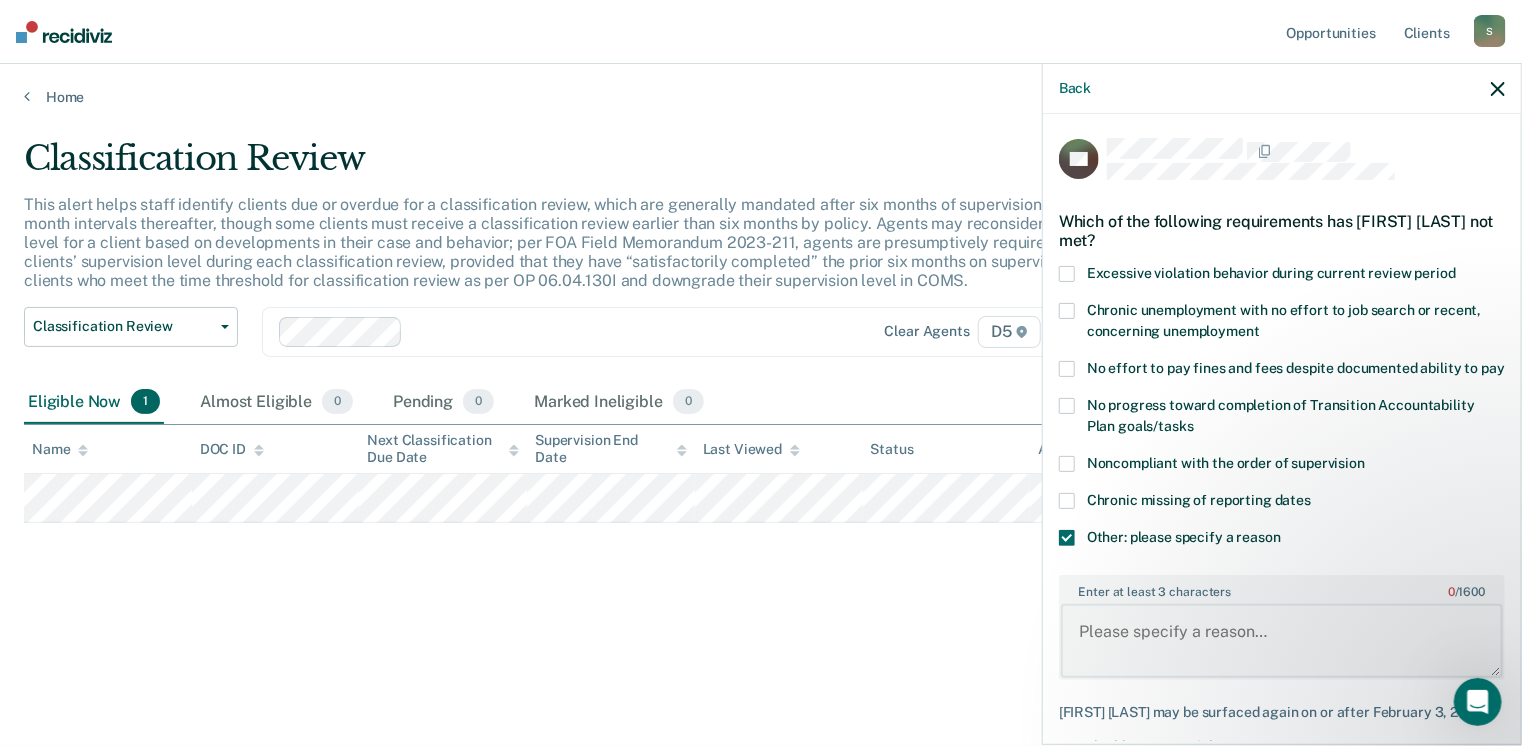 click on "Enter at least 3 characters 0  /  1600" at bounding box center [1282, 641] 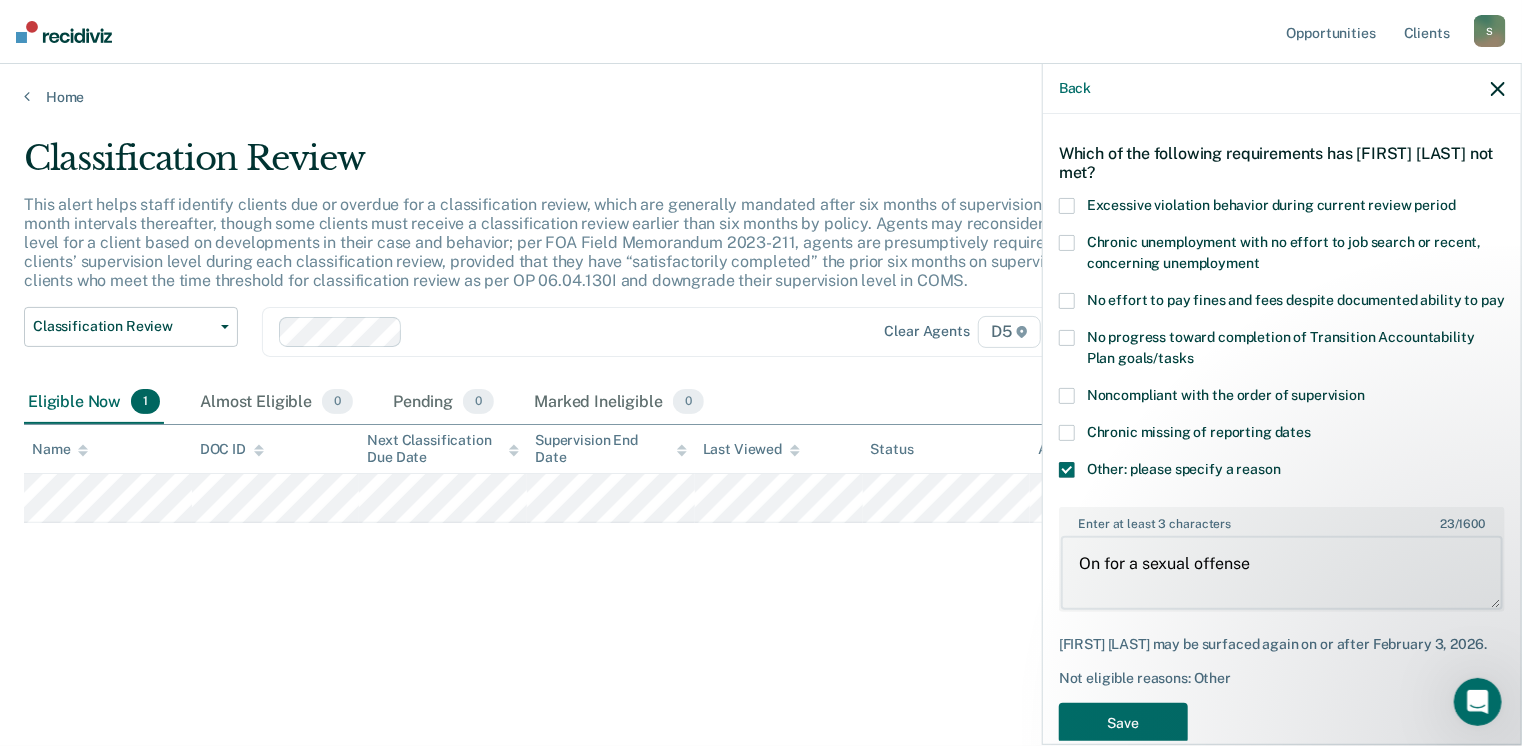 scroll, scrollTop: 140, scrollLeft: 0, axis: vertical 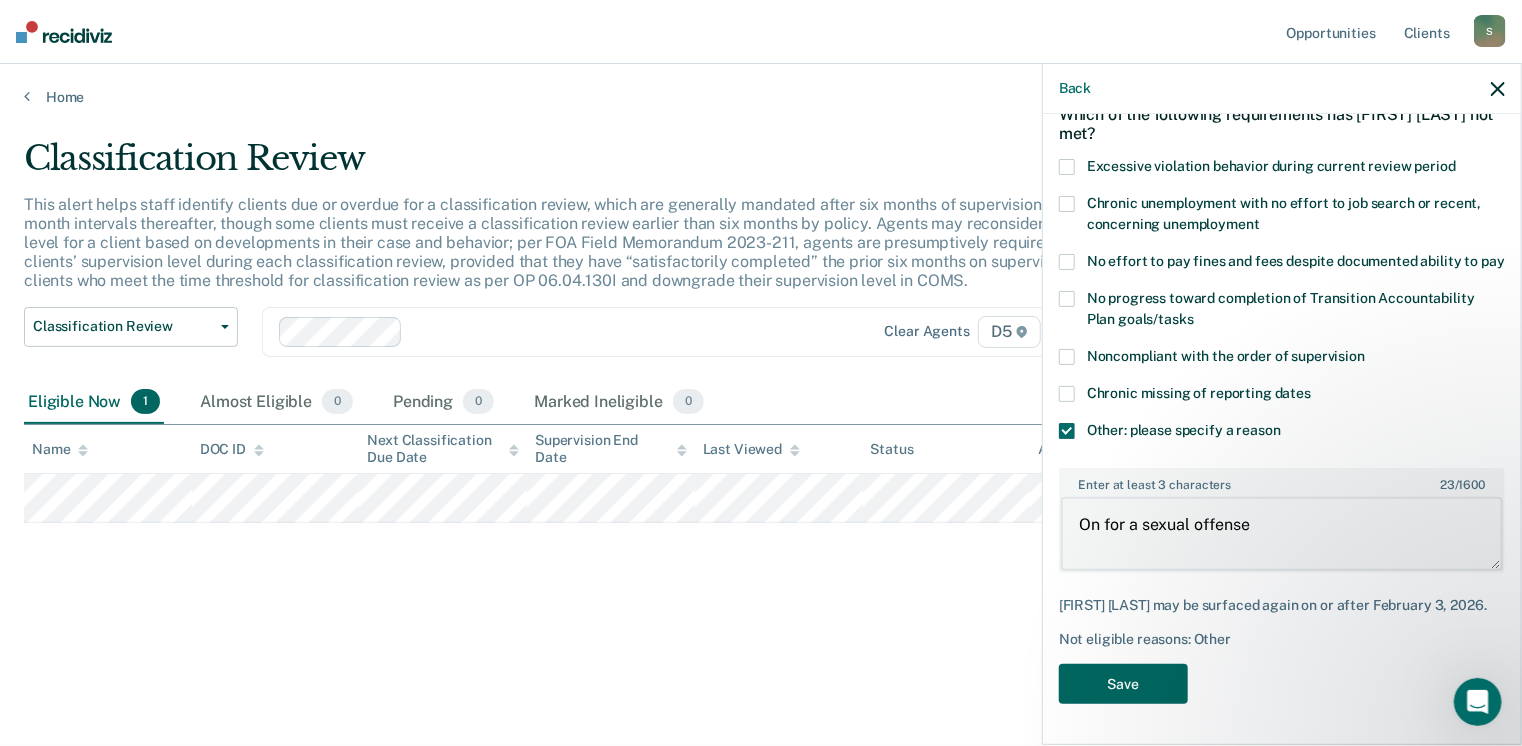 type on "On for a sexual offense" 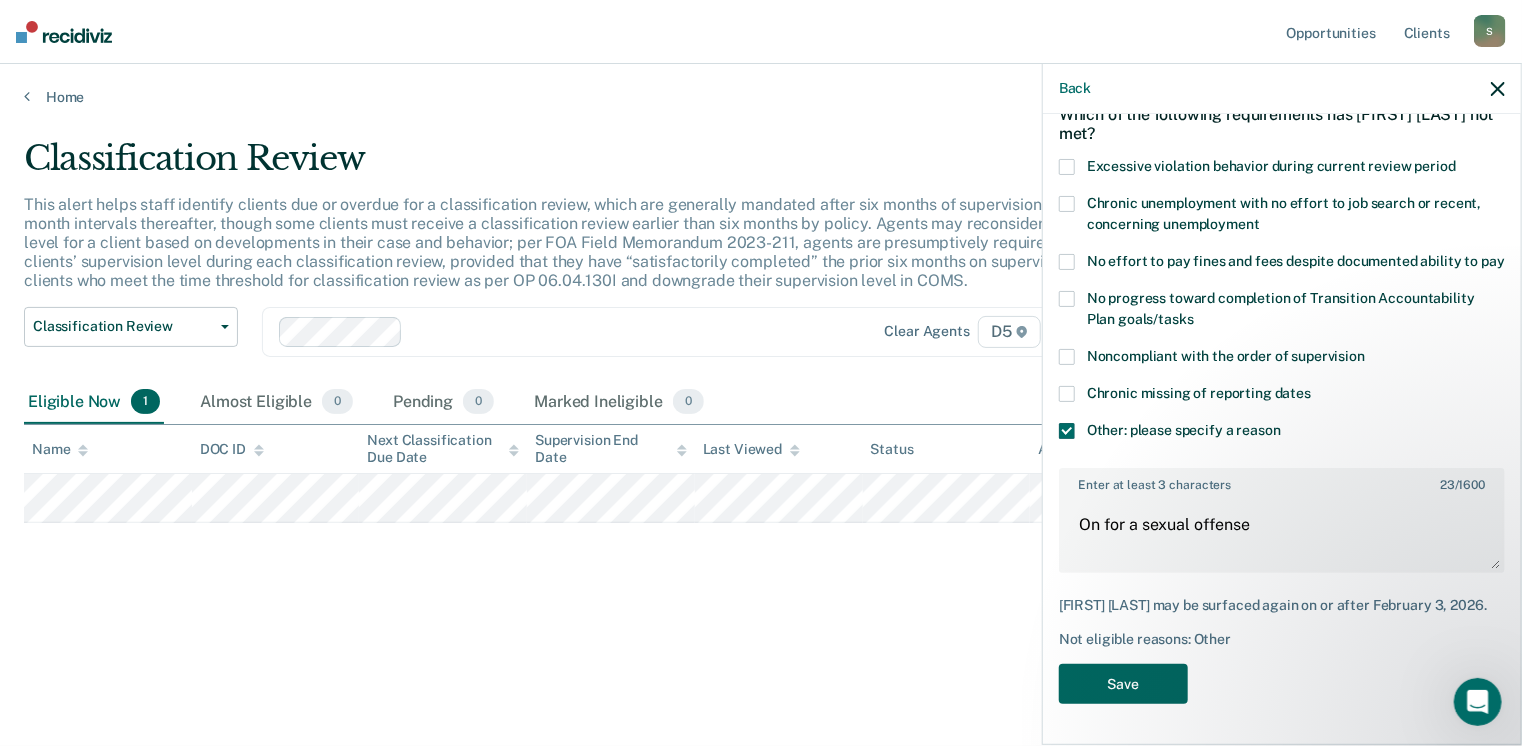 click on "Save" at bounding box center (1123, 684) 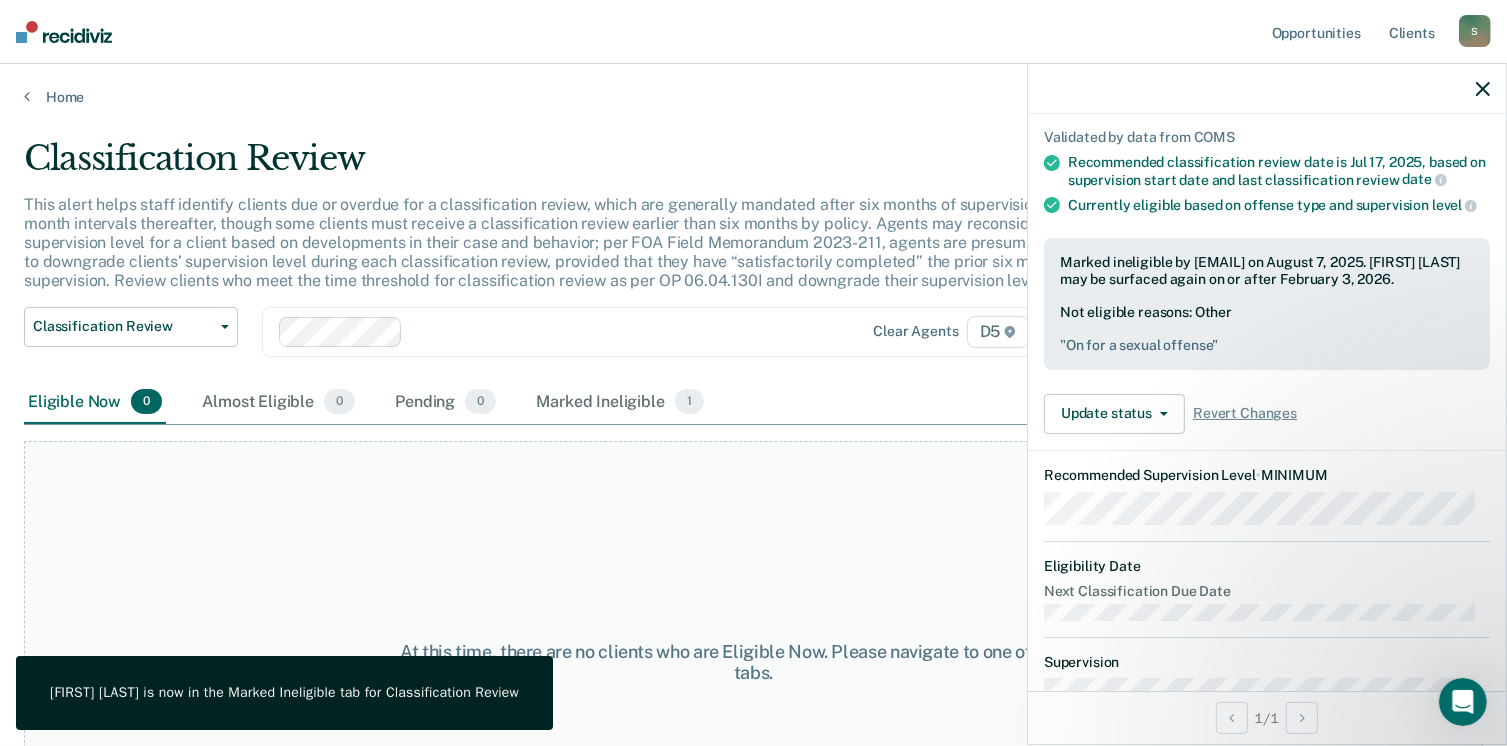 click 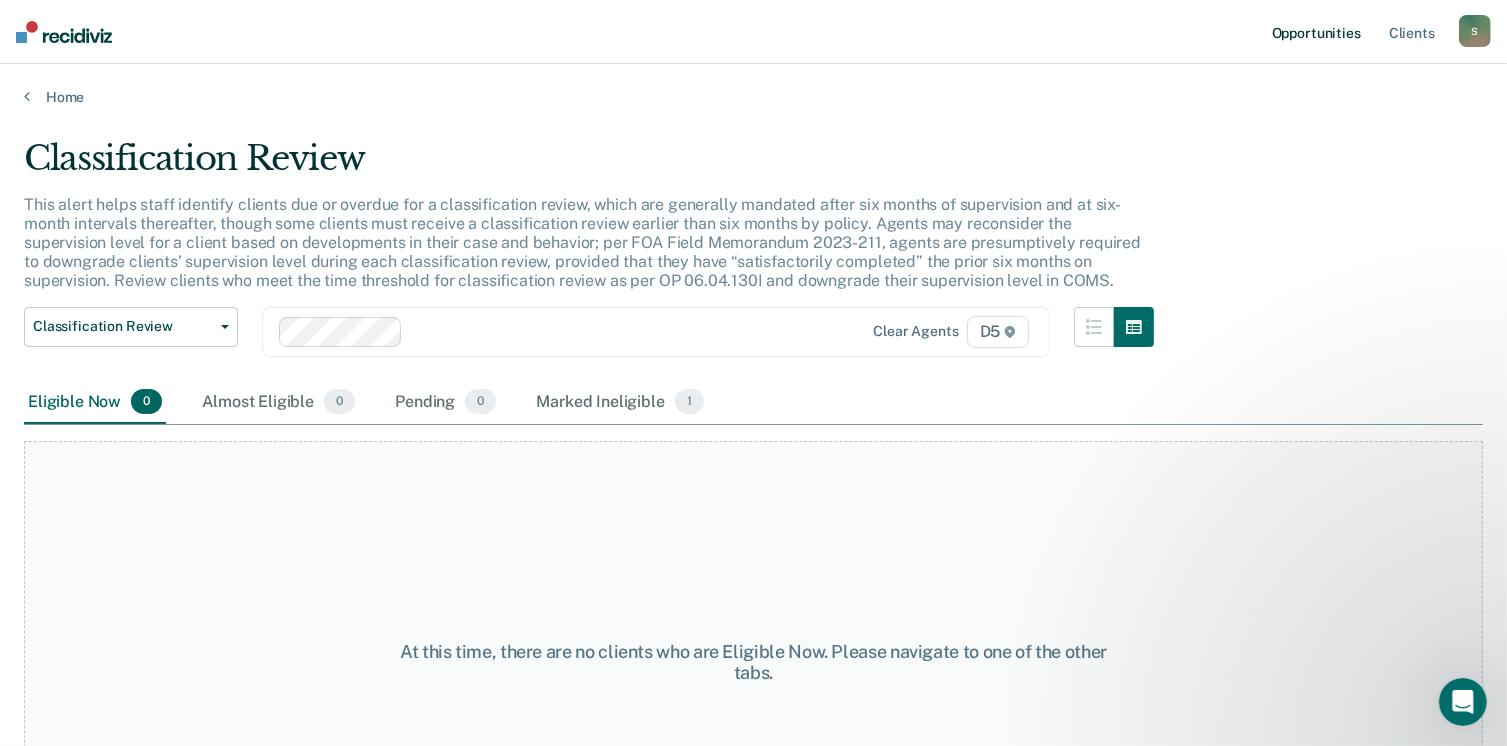 click on "Opportunities" at bounding box center [1316, 32] 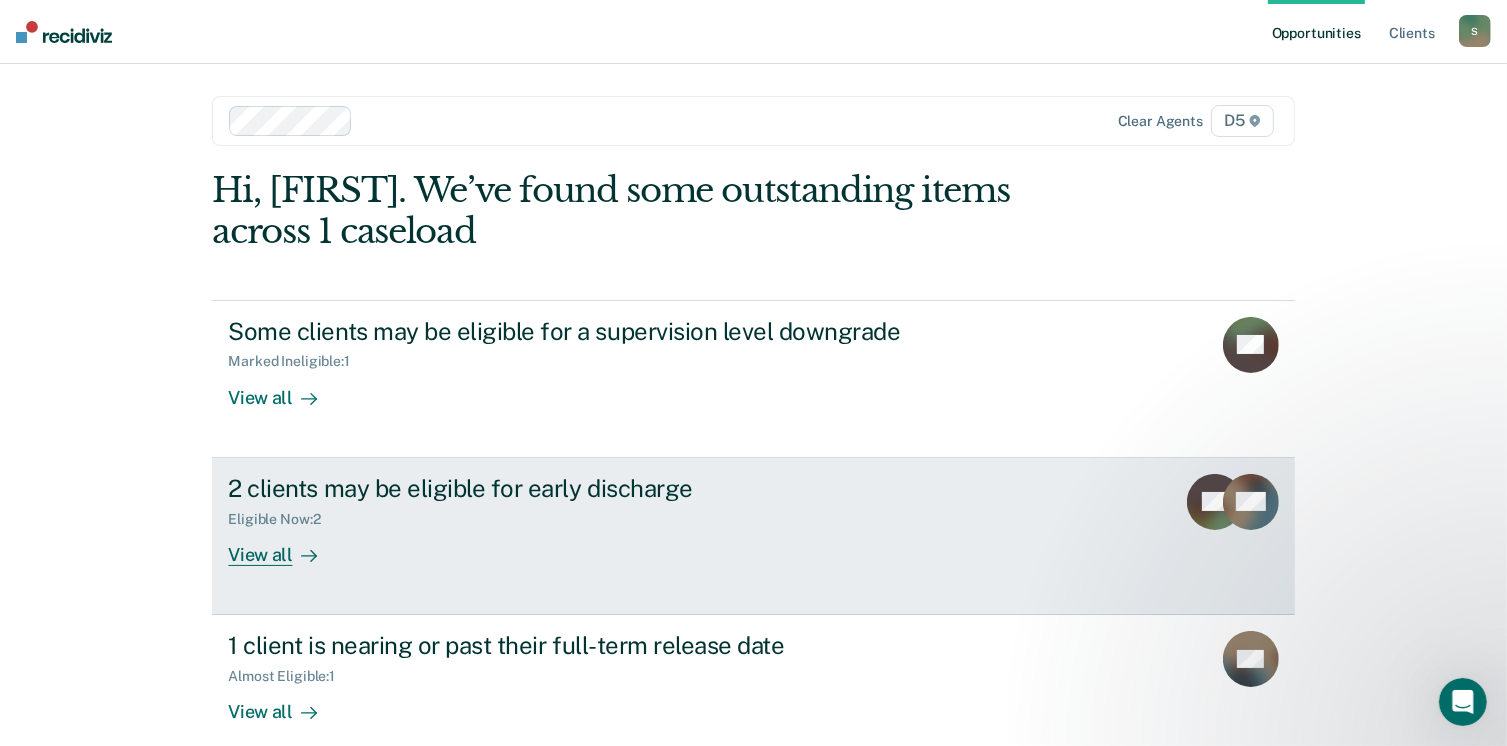 click on "2 clients may be eligible for early discharge" at bounding box center [579, 488] 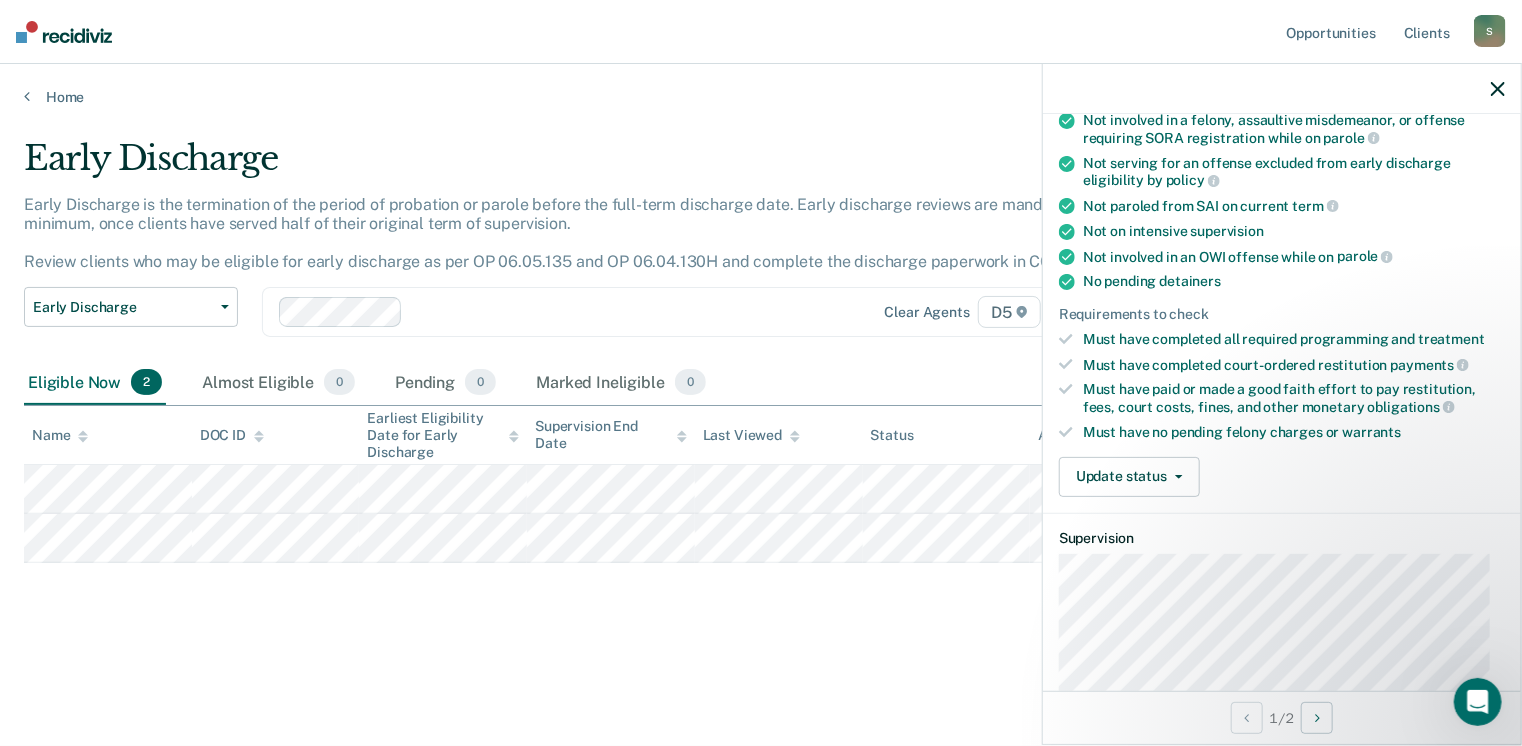 scroll, scrollTop: 400, scrollLeft: 0, axis: vertical 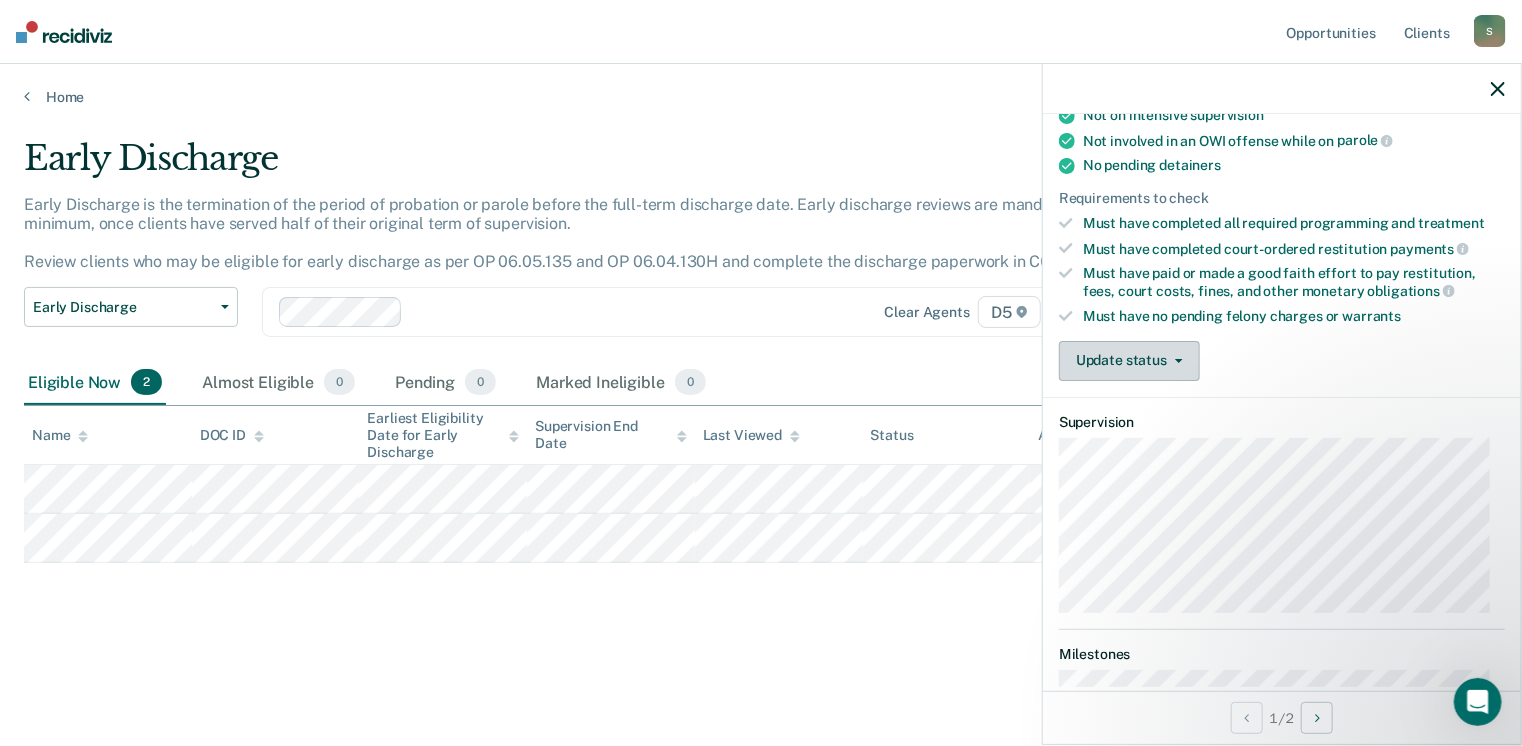 click on "Update status" at bounding box center [1129, 361] 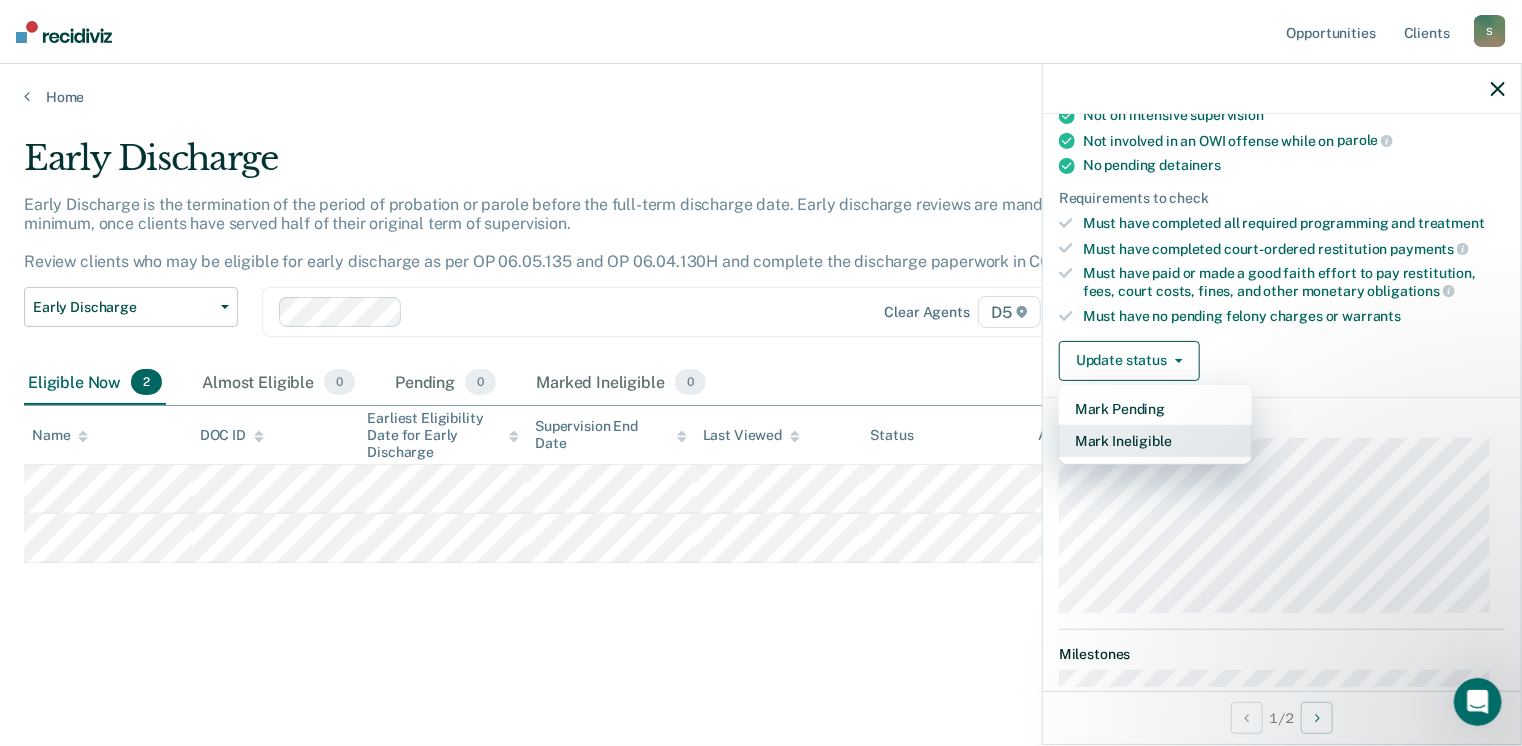 click on "Mark Ineligible" at bounding box center (1155, 441) 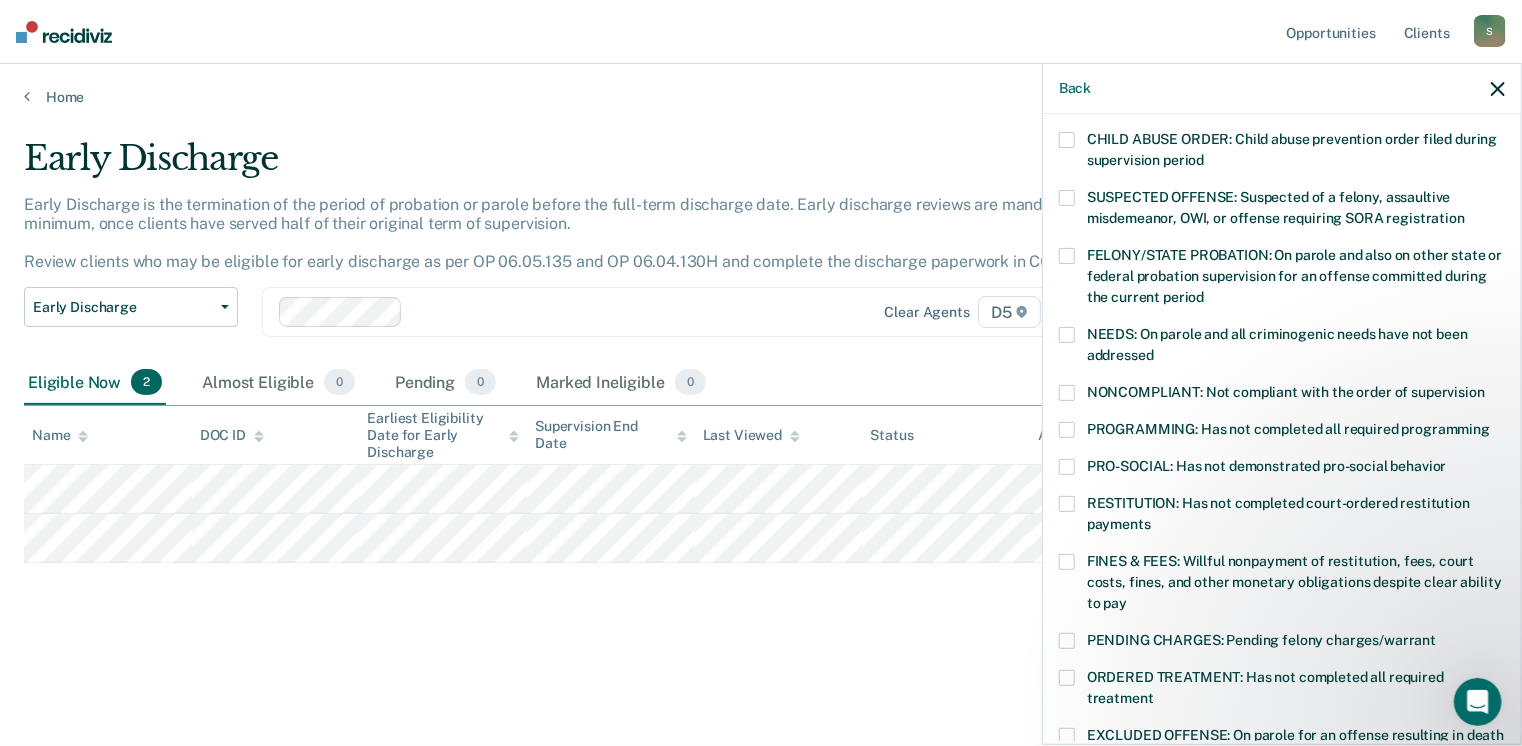 scroll, scrollTop: 100, scrollLeft: 0, axis: vertical 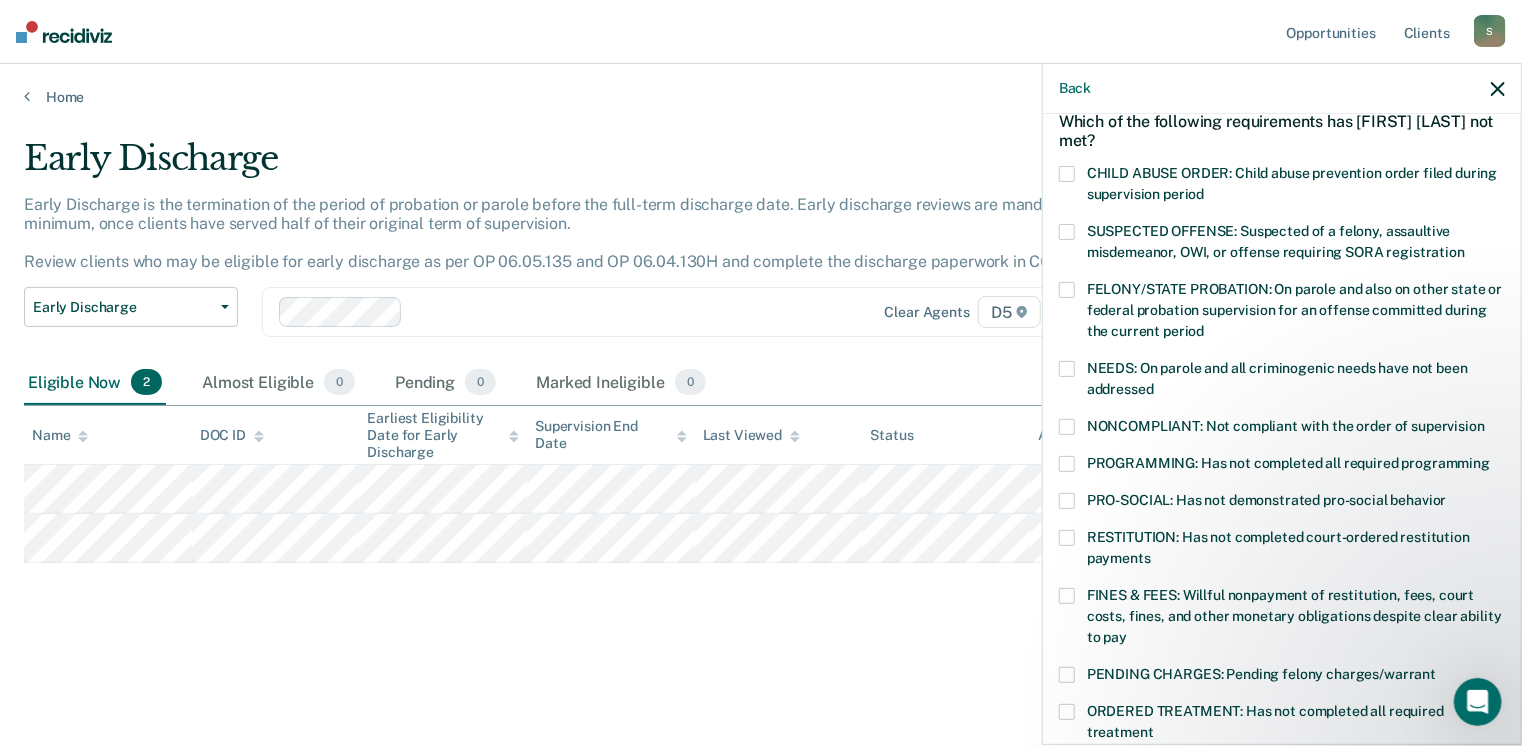 click at bounding box center (1067, 427) 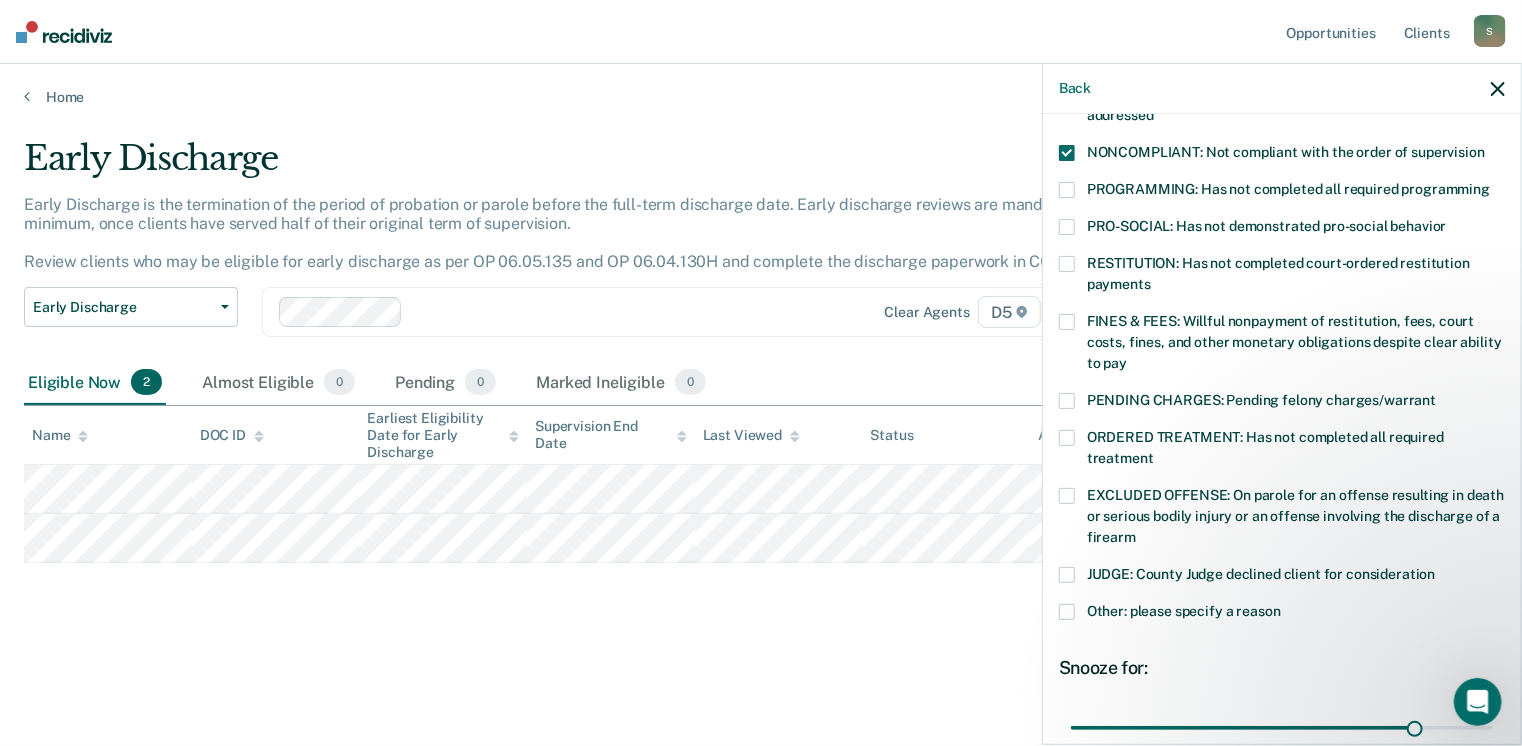 scroll, scrollTop: 568, scrollLeft: 0, axis: vertical 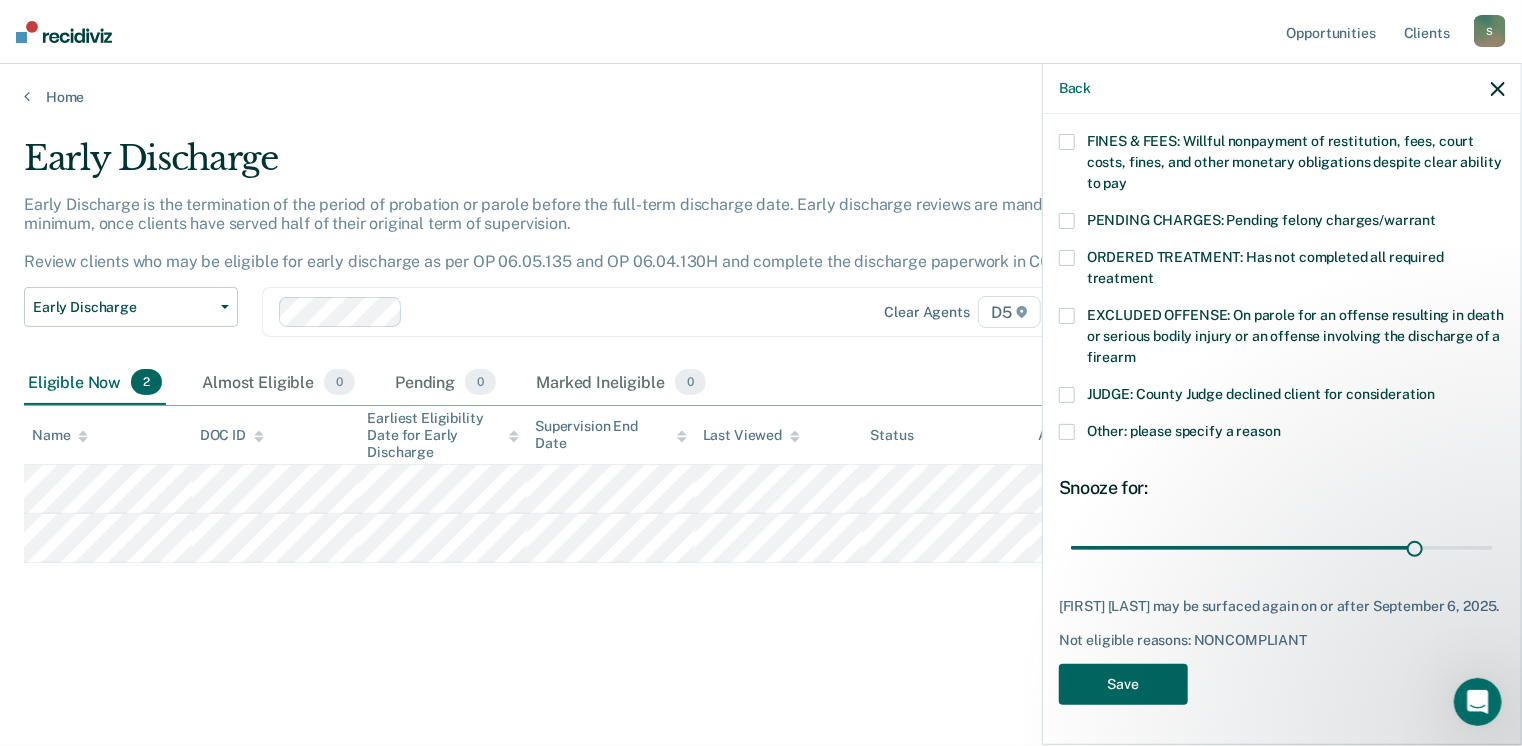 click on "Save" at bounding box center (1123, 684) 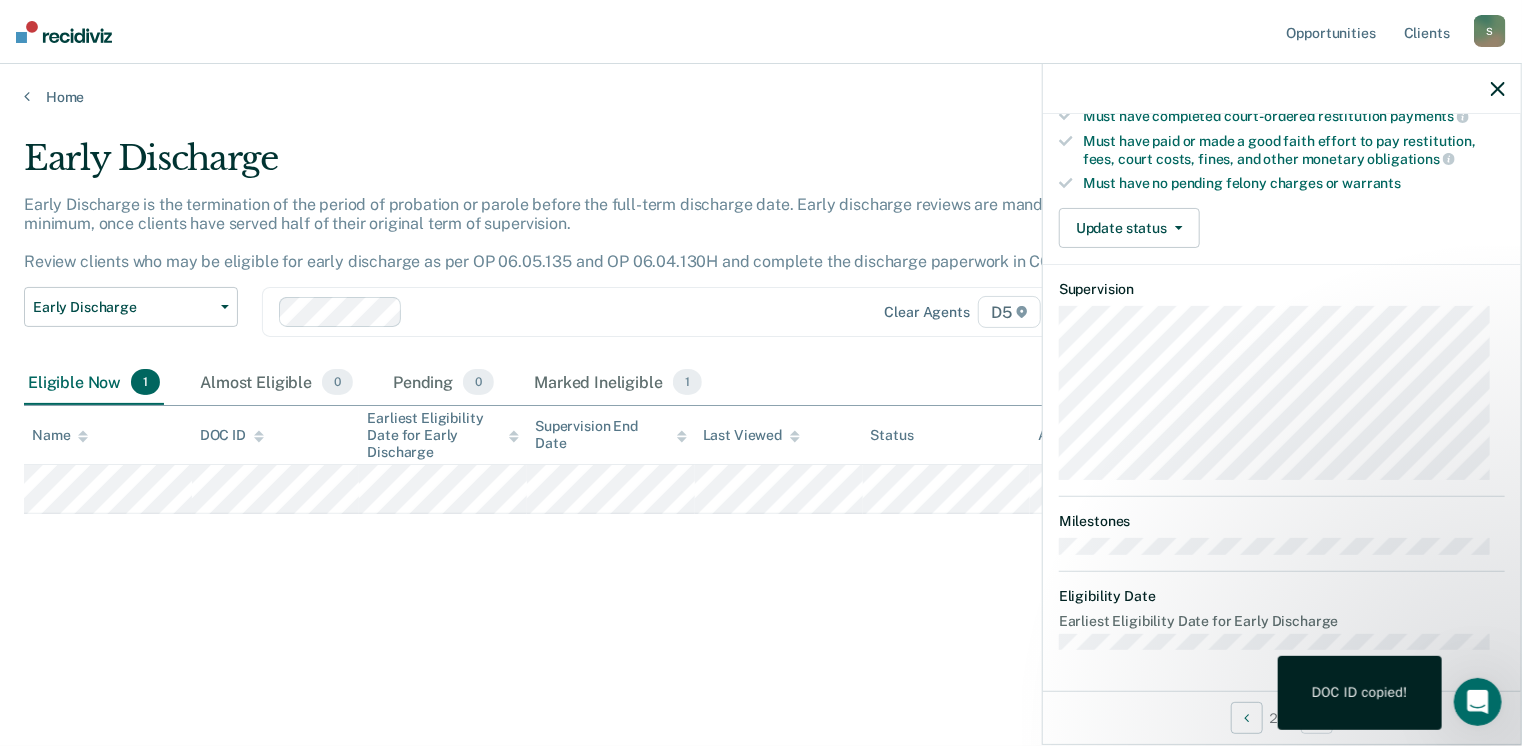 scroll, scrollTop: 371, scrollLeft: 0, axis: vertical 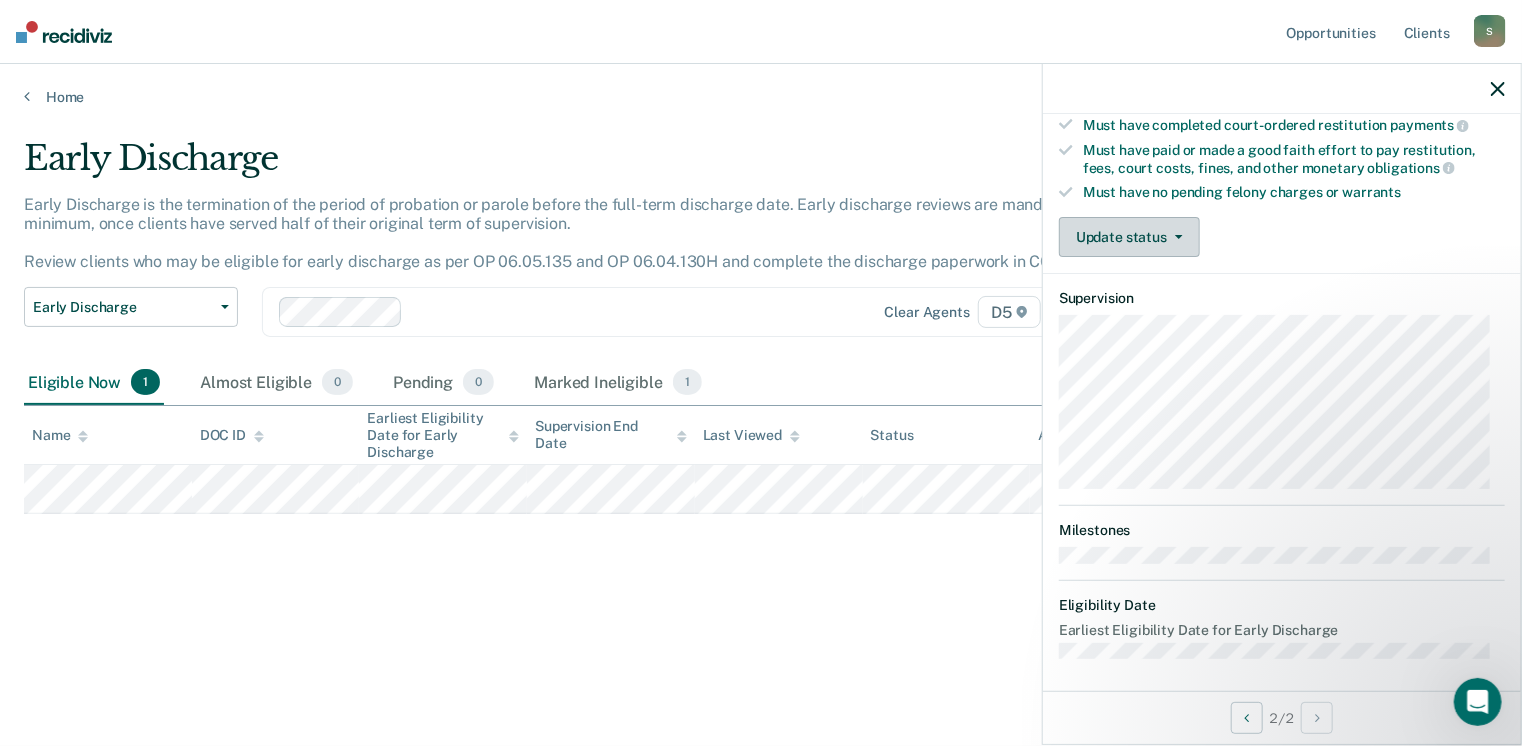click on "Update status" at bounding box center (1129, 237) 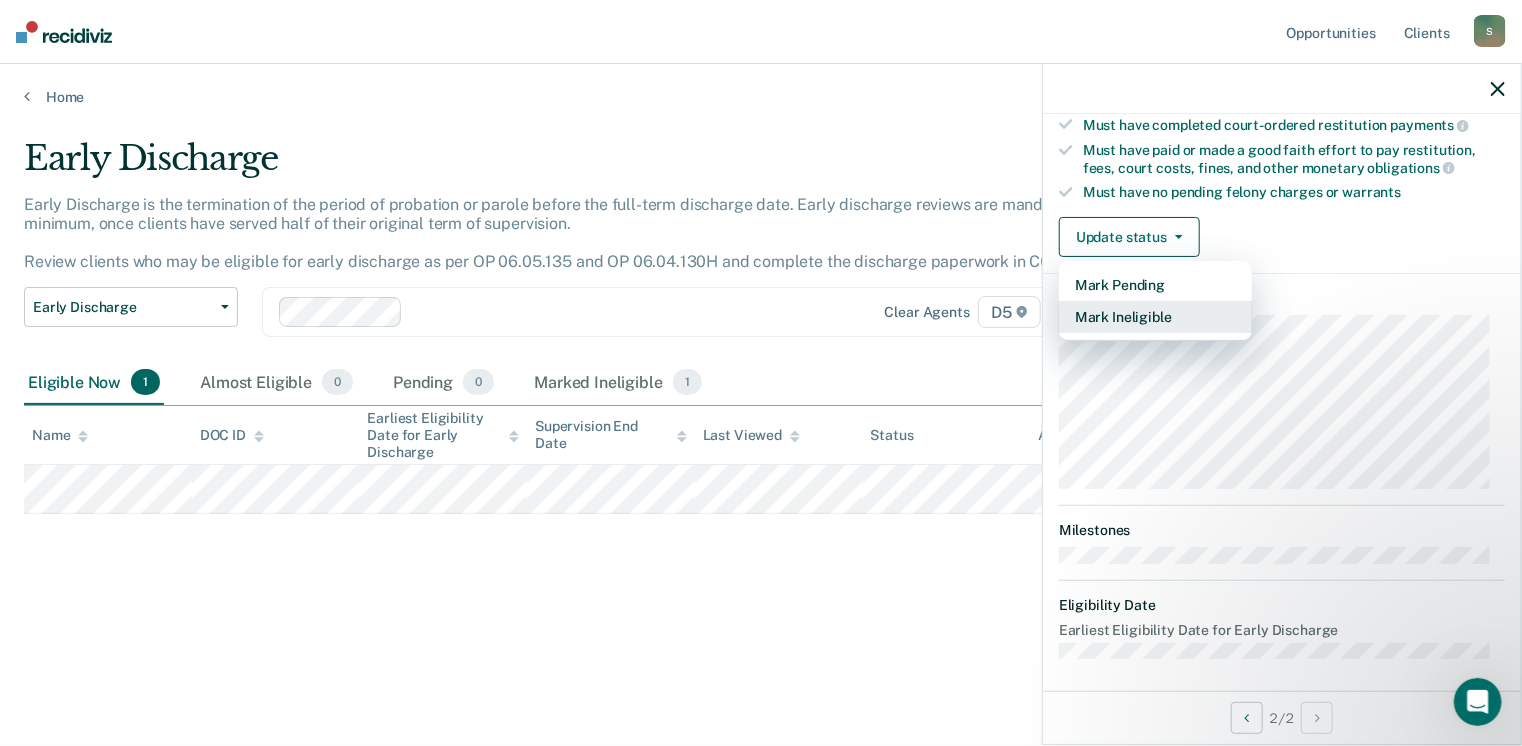 click on "Mark Ineligible" at bounding box center [1155, 317] 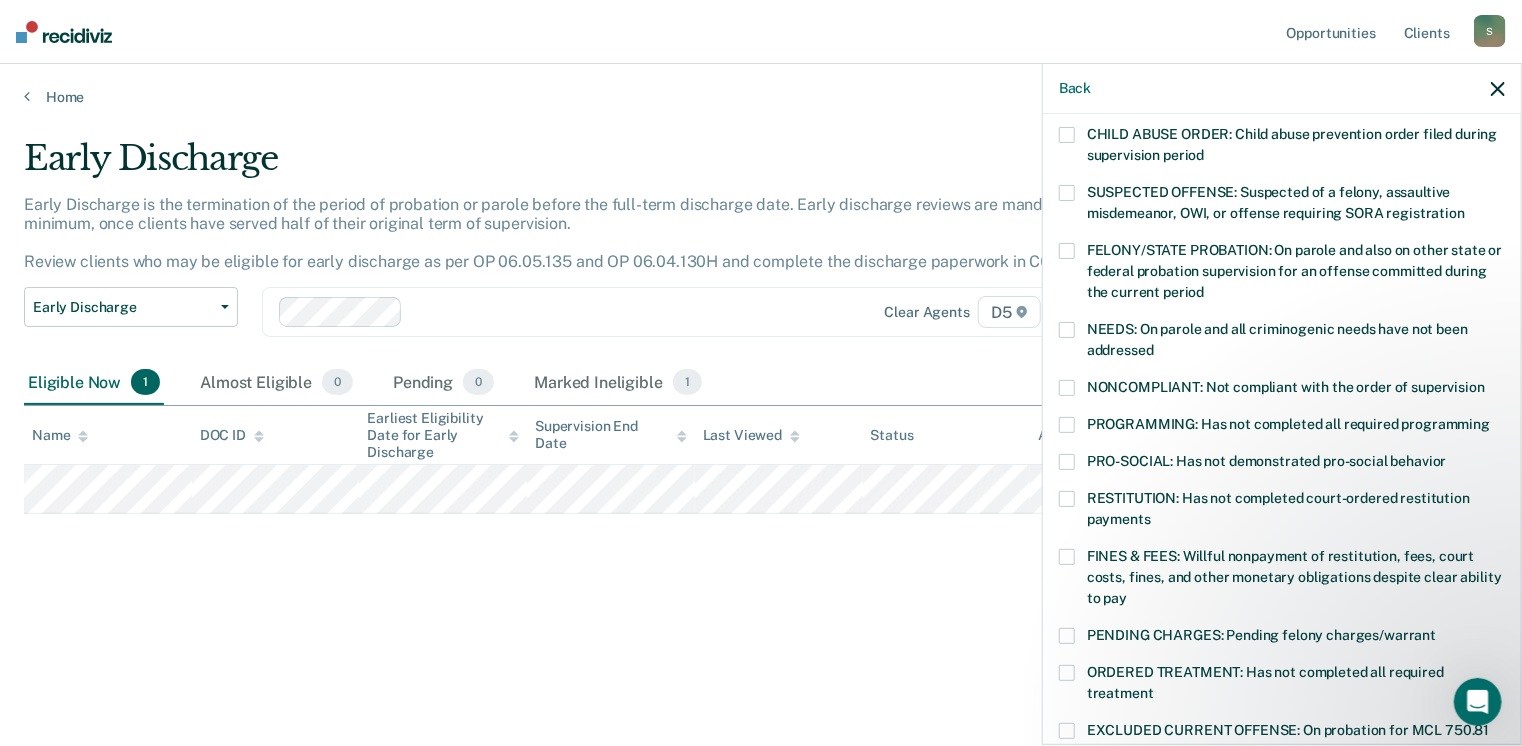 scroll, scrollTop: 171, scrollLeft: 0, axis: vertical 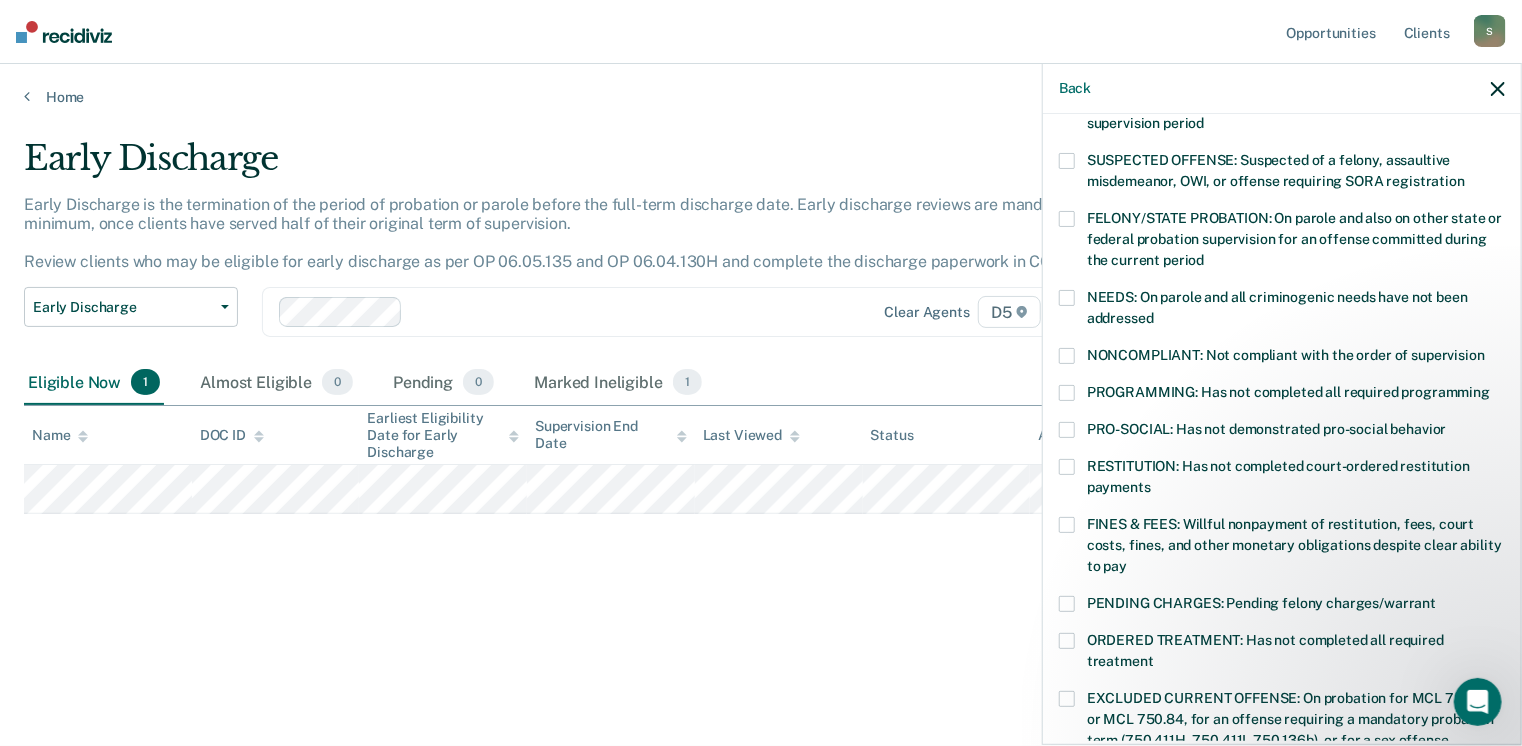 click at bounding box center [1067, 393] 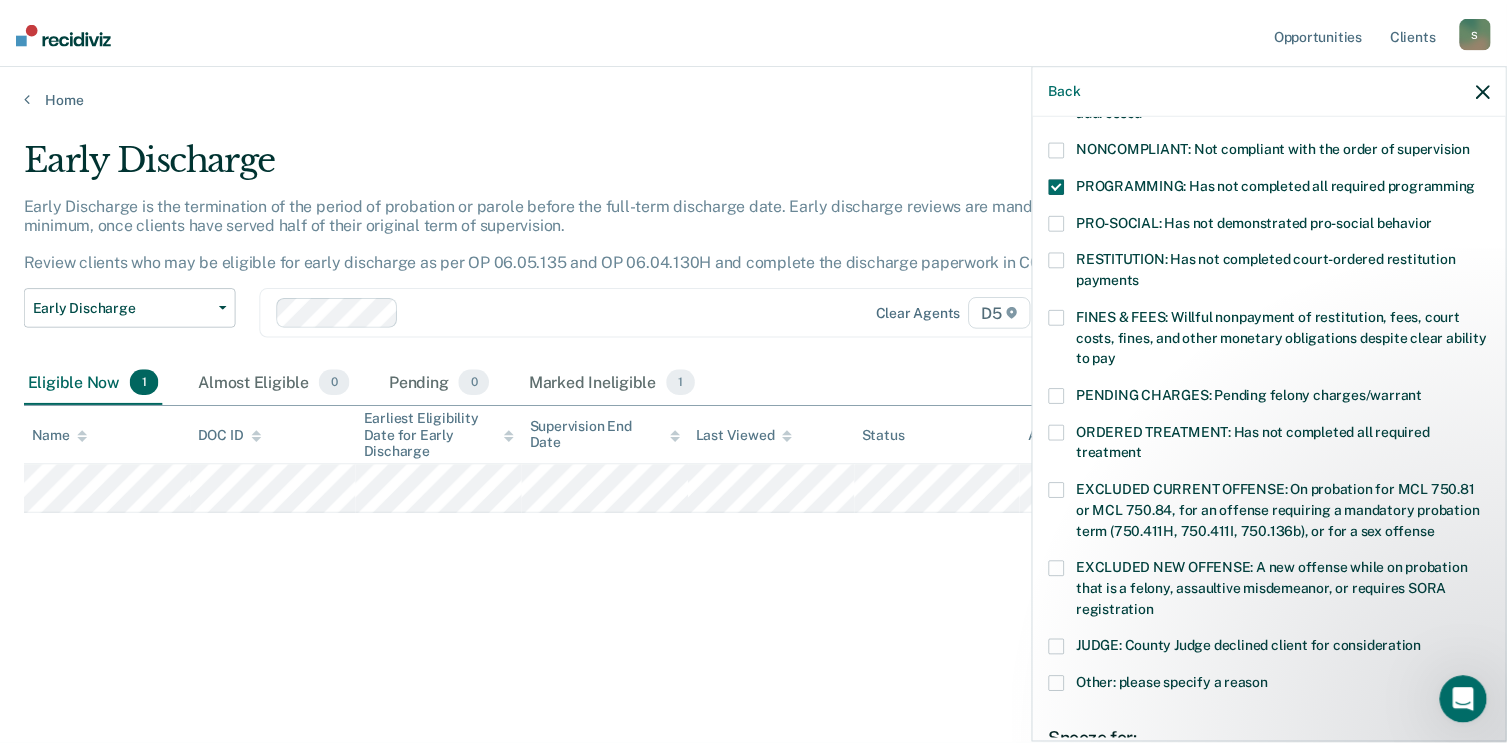 scroll, scrollTop: 630, scrollLeft: 0, axis: vertical 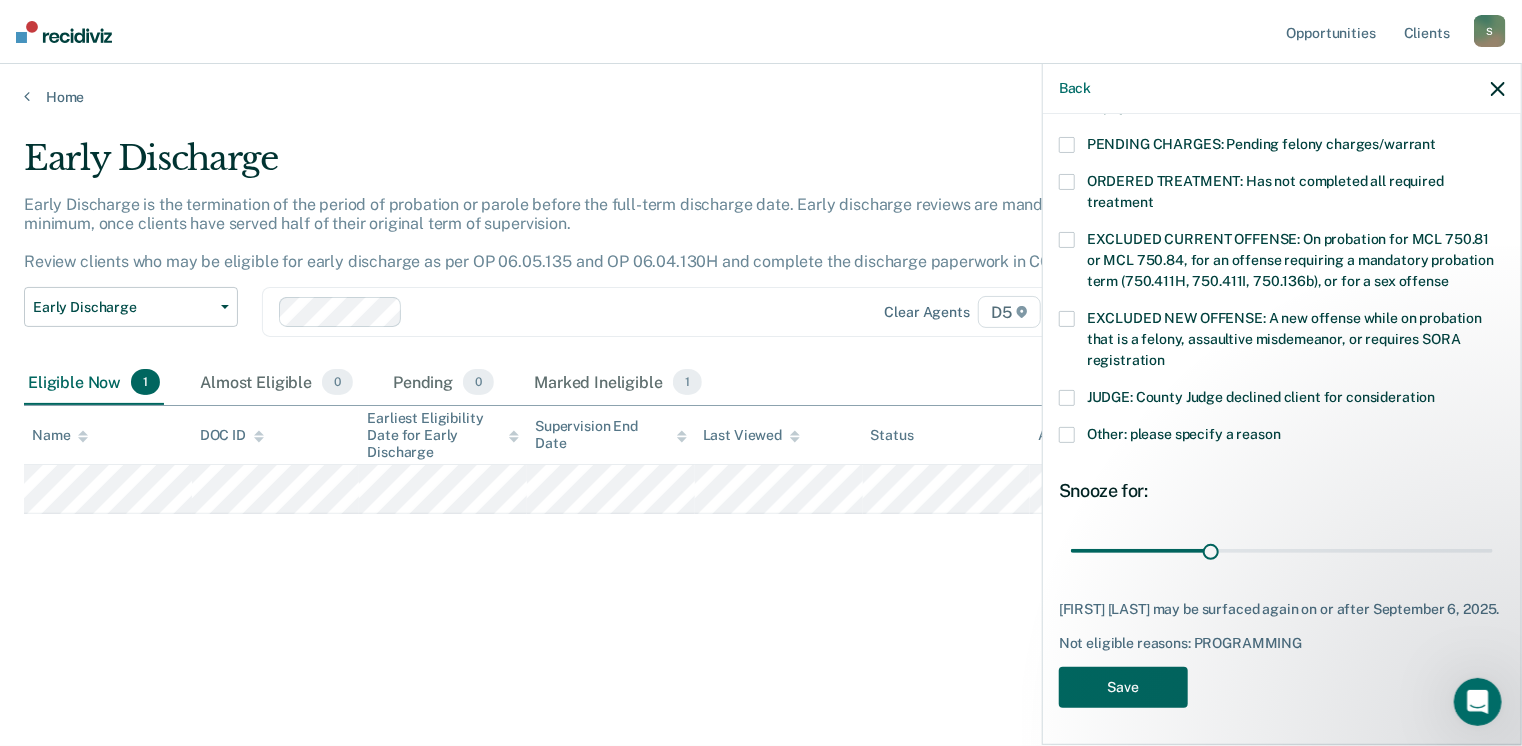 click on "Save" at bounding box center [1123, 687] 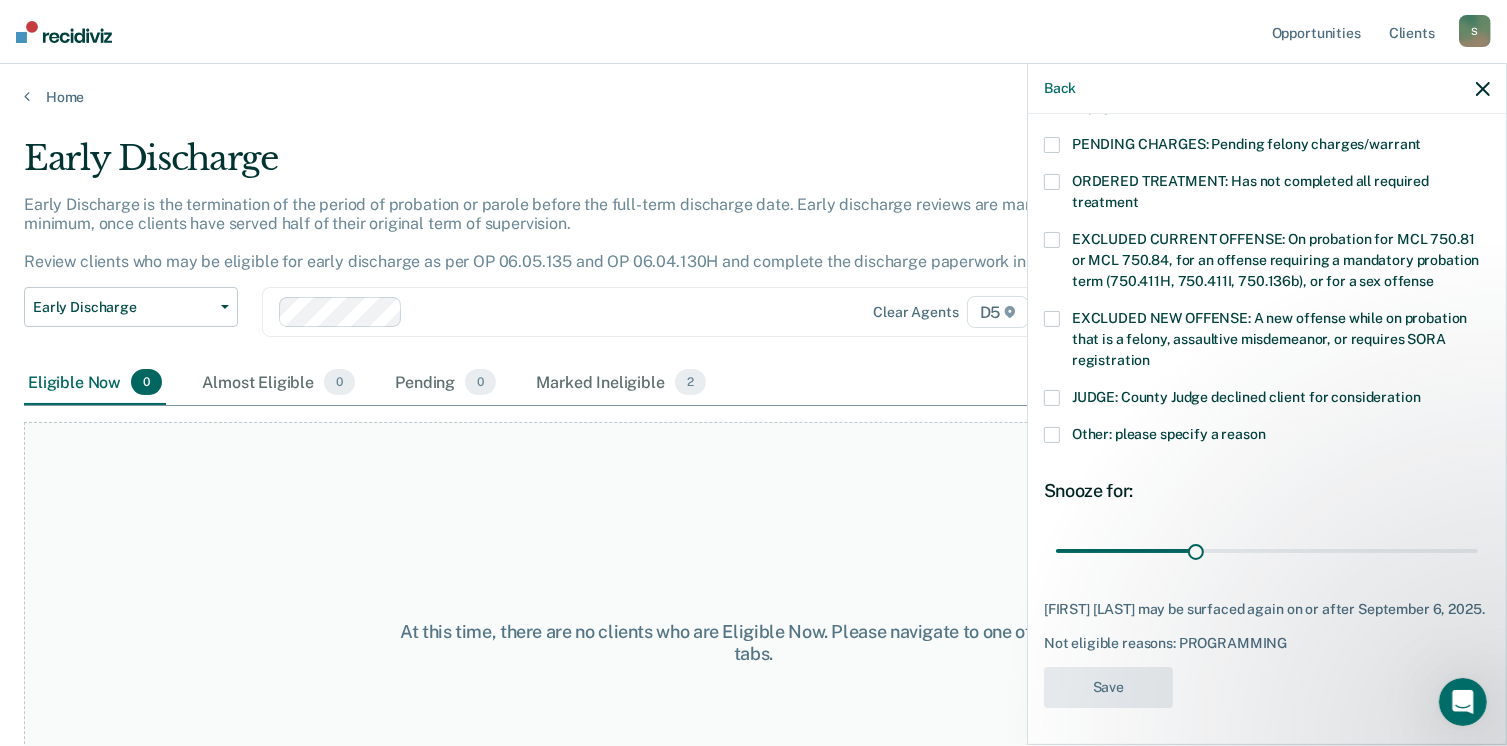 scroll, scrollTop: 519, scrollLeft: 0, axis: vertical 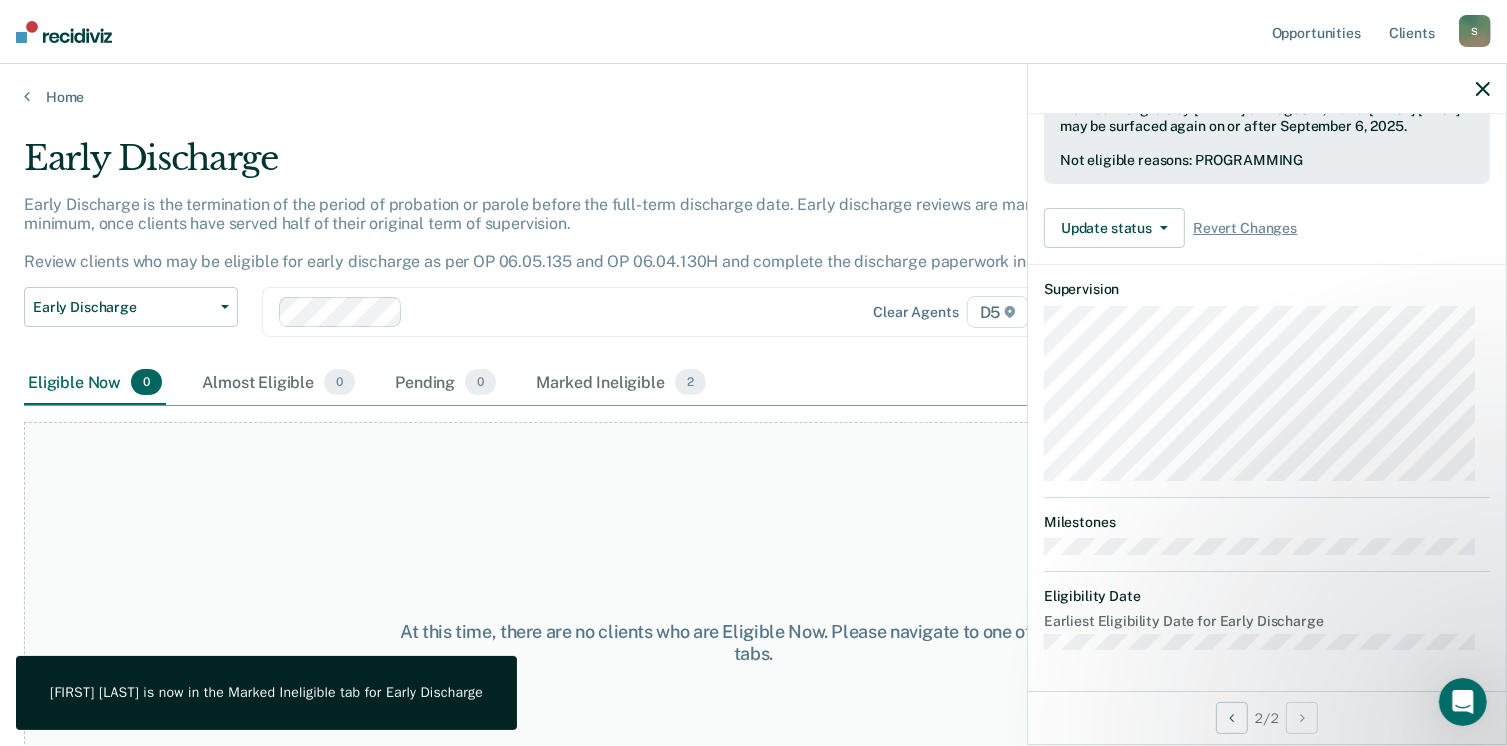 click at bounding box center (1267, 89) 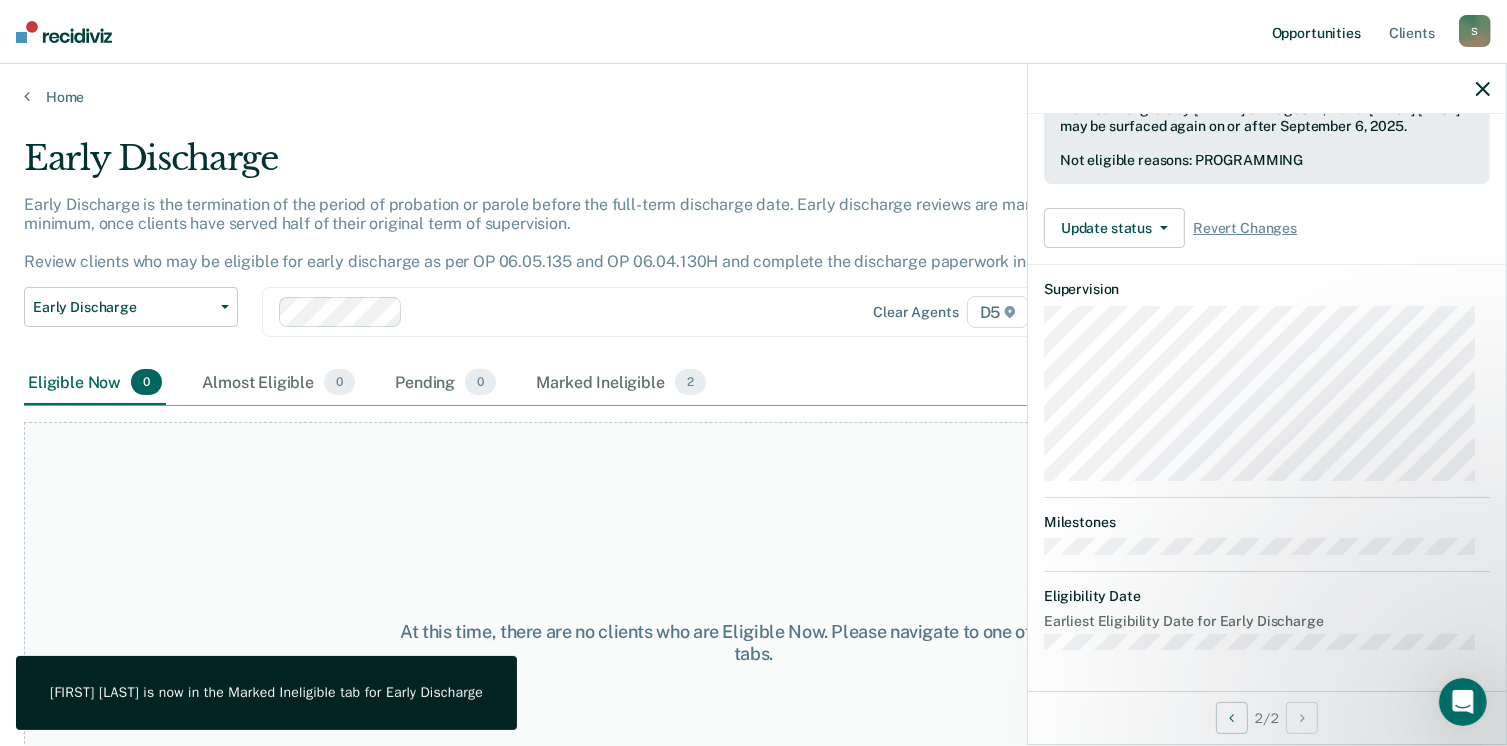 click on "Opportunities" at bounding box center [1316, 32] 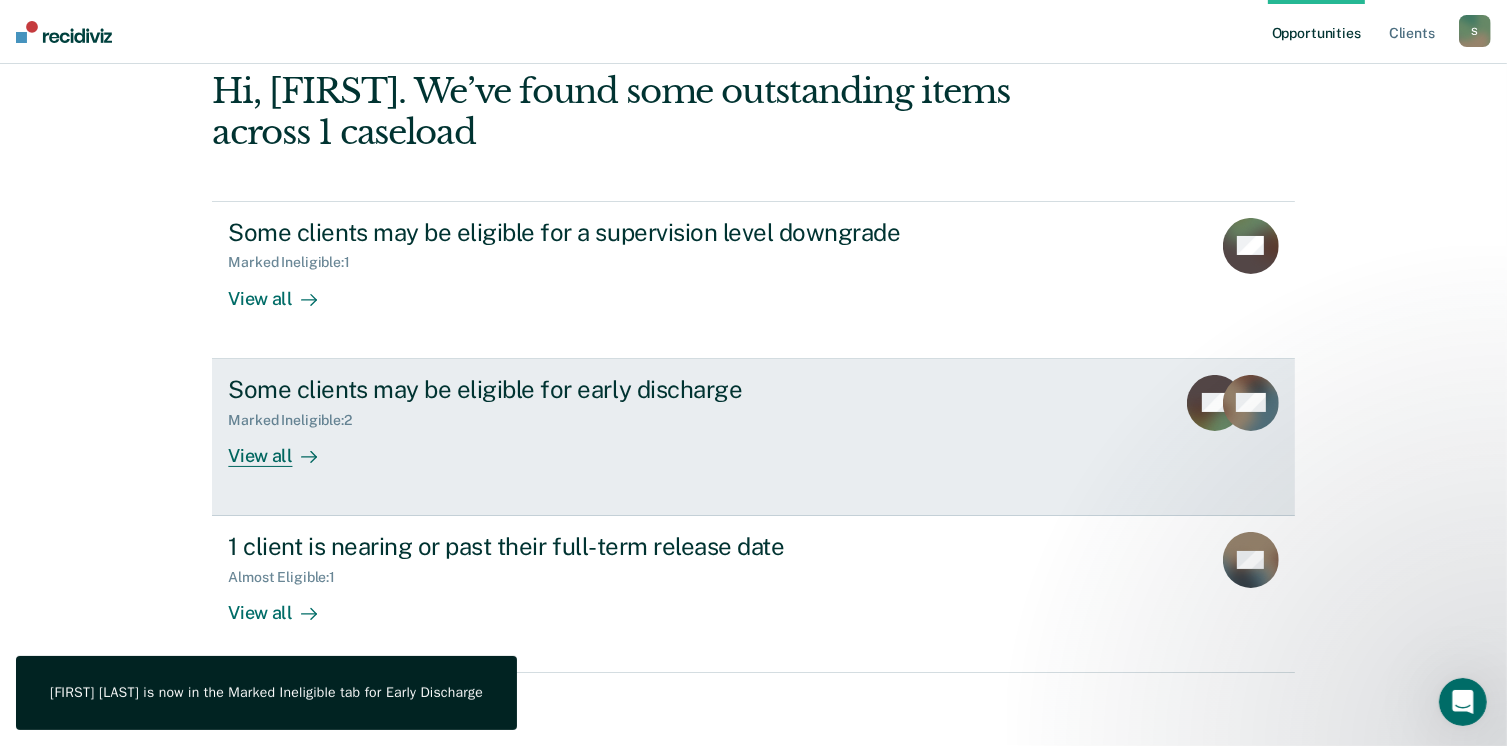 scroll, scrollTop: 104, scrollLeft: 0, axis: vertical 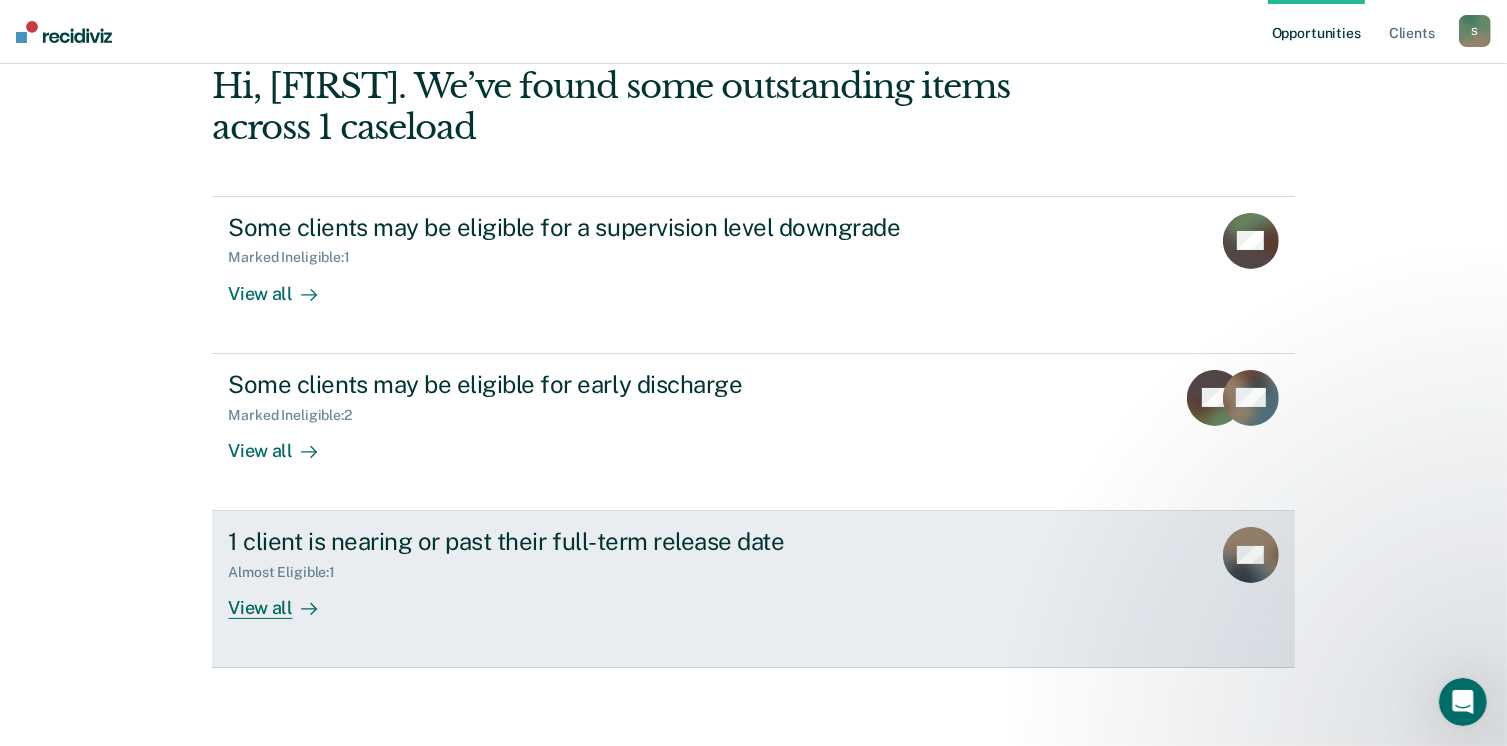 click on "1 client is nearing or past their full-term release date" at bounding box center (579, 541) 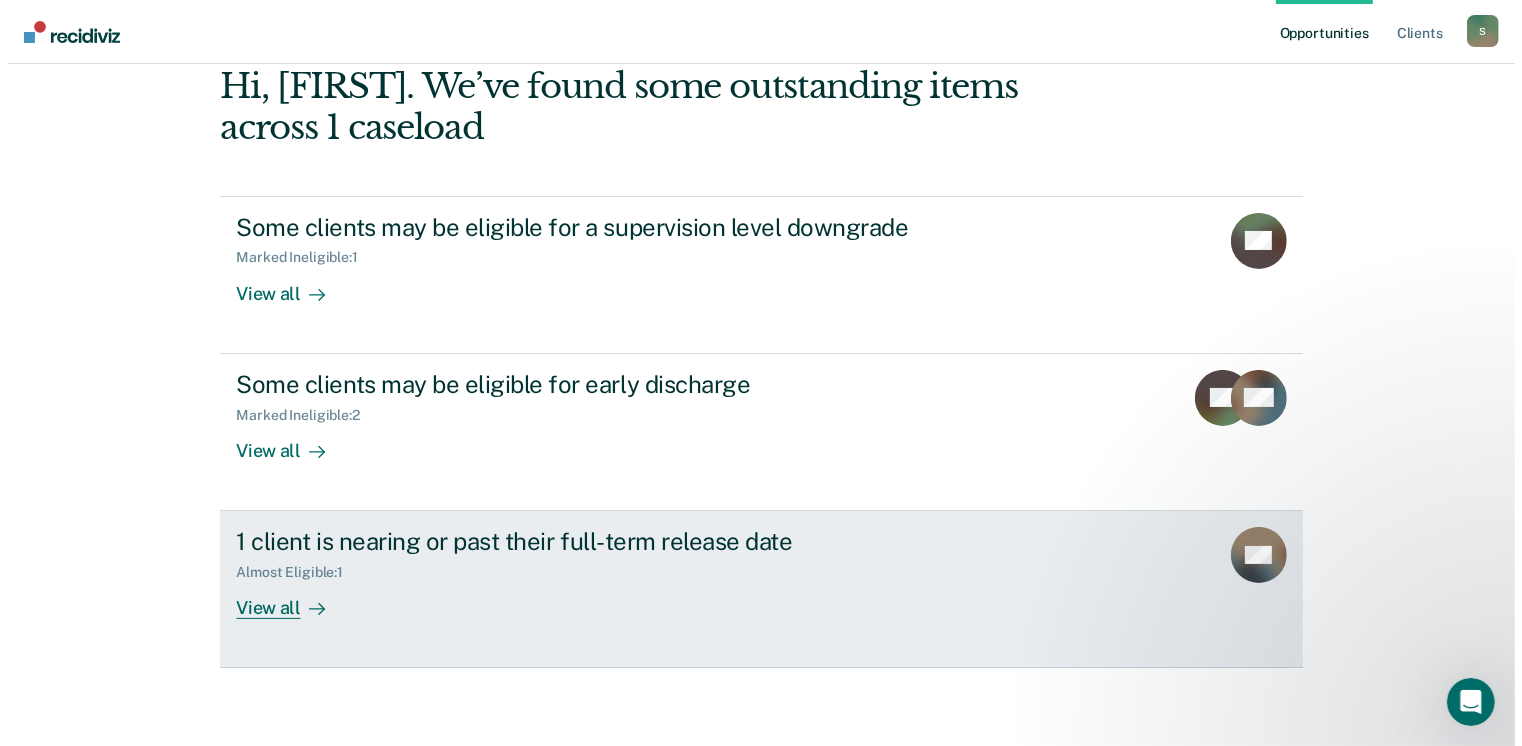 scroll, scrollTop: 0, scrollLeft: 0, axis: both 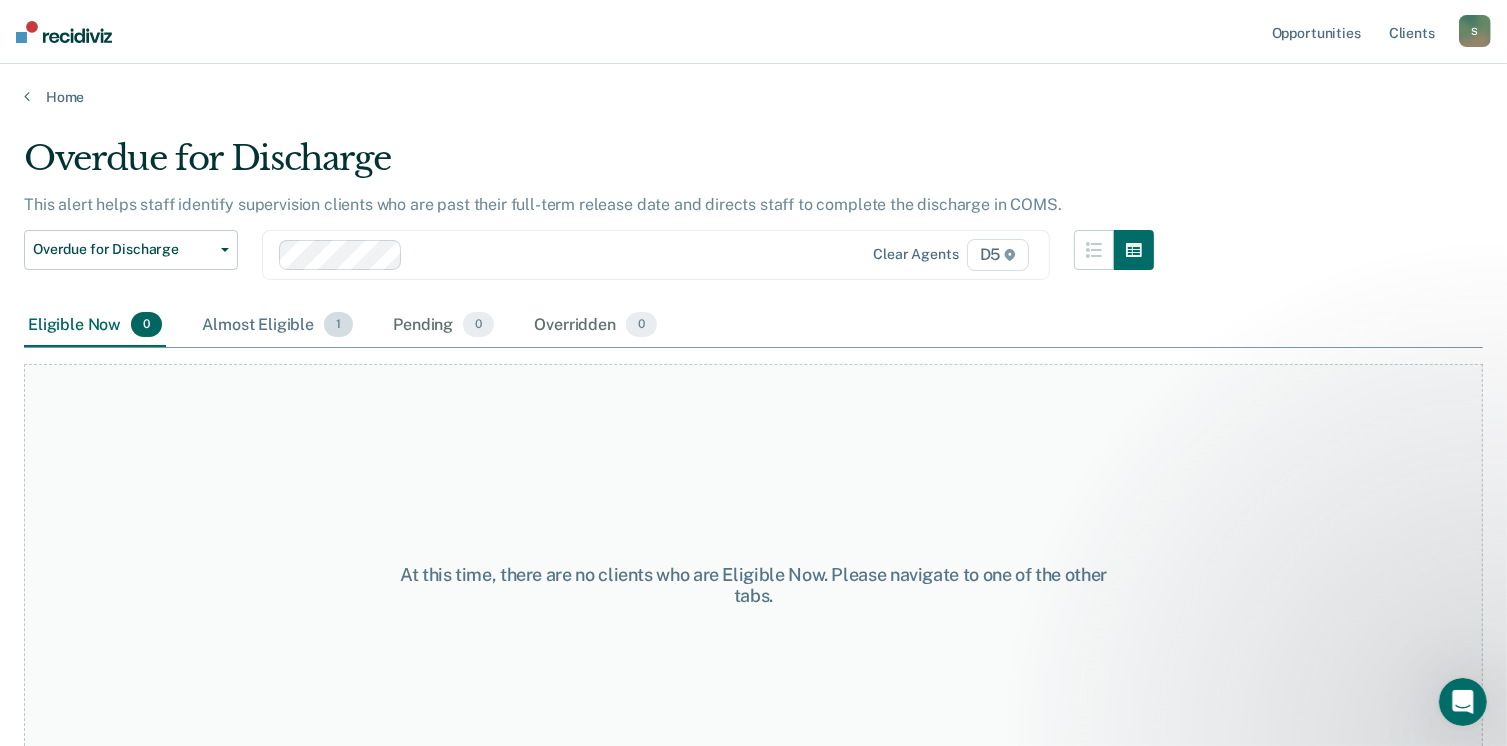 click on "Almost Eligible 1" at bounding box center [277, 326] 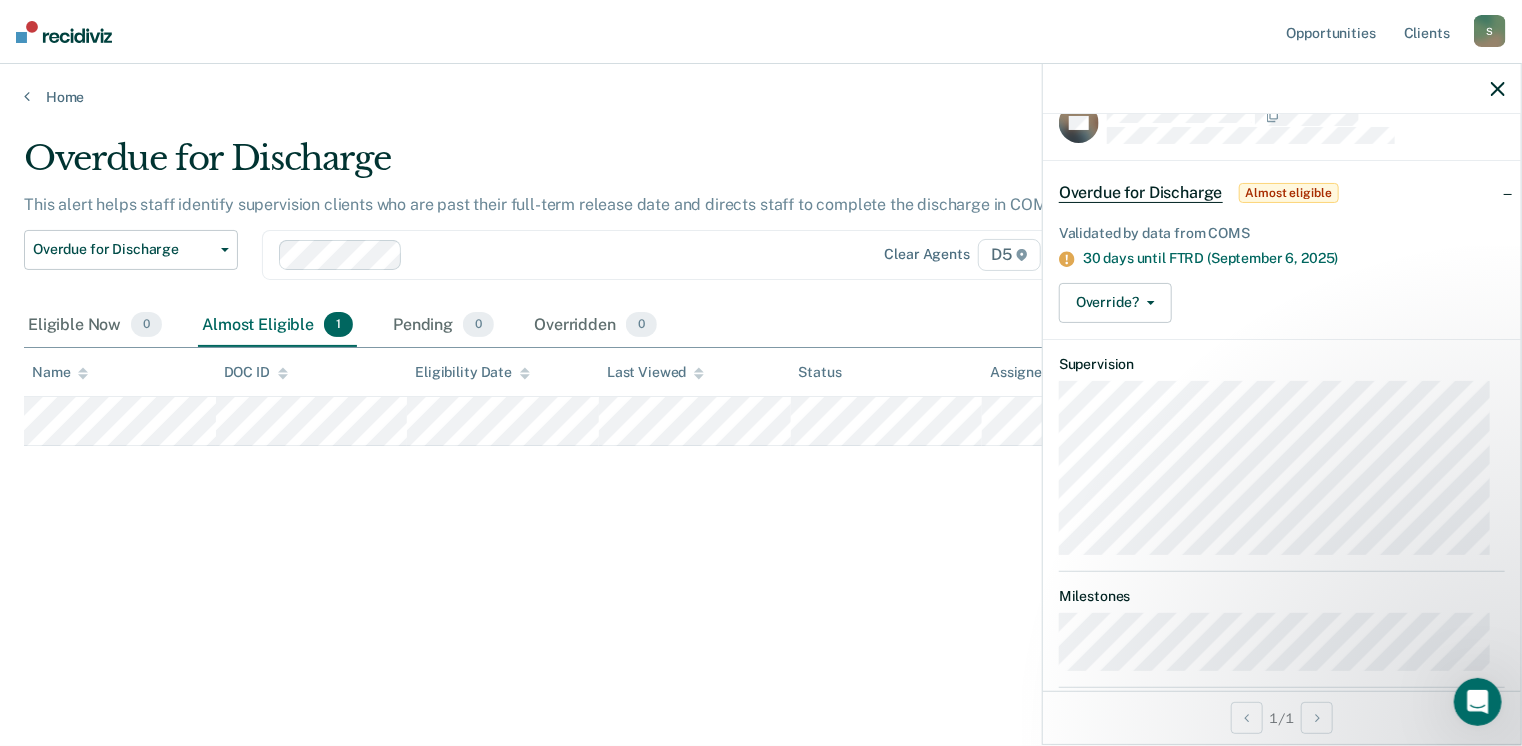 scroll, scrollTop: 68, scrollLeft: 0, axis: vertical 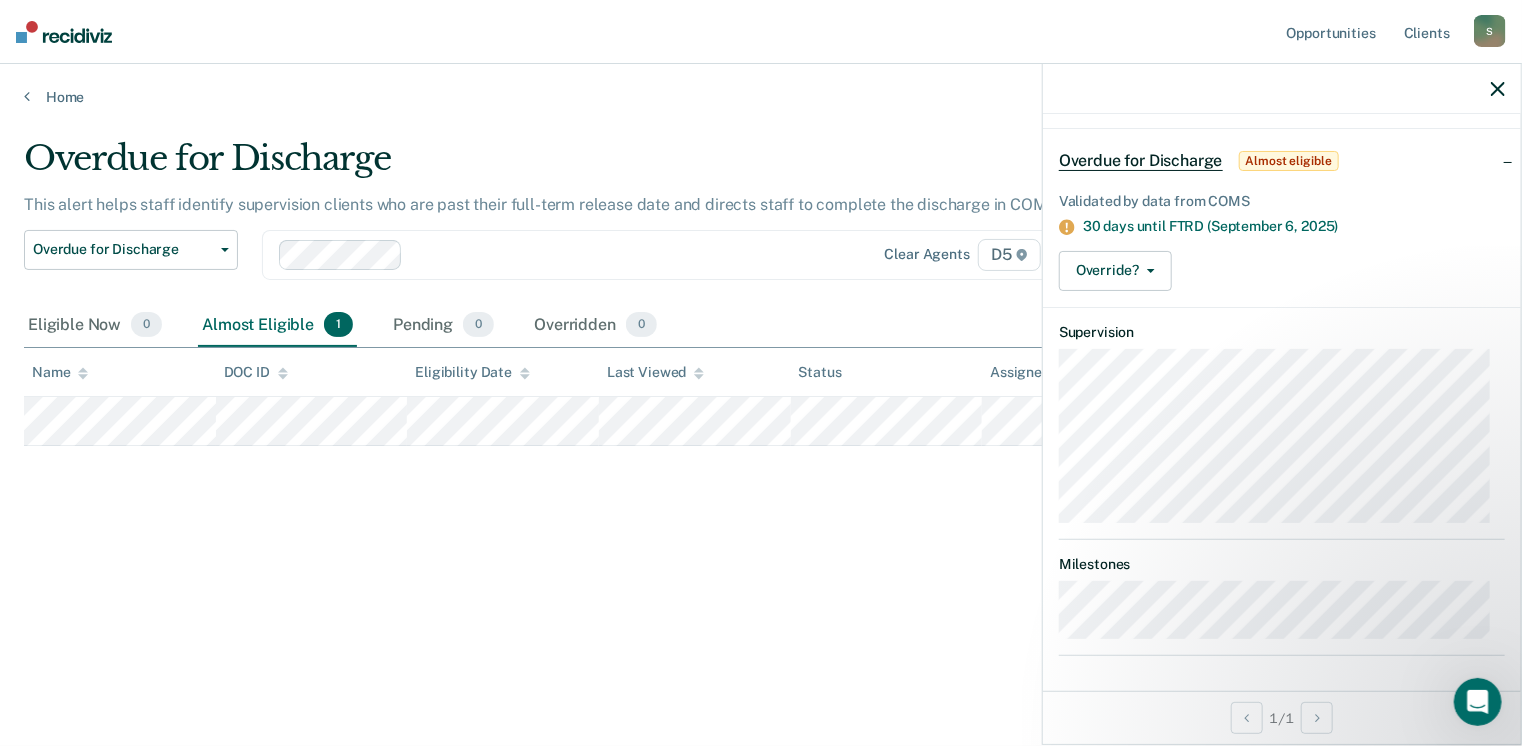 click on "Overdue for Discharge   This alert helps staff identify supervision clients who are past their full-term release date and directs staff to complete the discharge in COMS. Overdue for Discharge Classification Review Early Discharge Minimum Telephone Reporting Overdue for Discharge Supervision Level Mismatch Clear   agents D5   Eligible Now 0 Almost Eligible 1 Pending 0 Overridden 0
To pick up a draggable item, press the space bar.
While dragging, use the arrow keys to move the item.
Press space again to drop the item in its new position, or press escape to cancel.
Name DOC ID Eligibility Date Last Viewed Status Assigned to" at bounding box center (761, 367) 